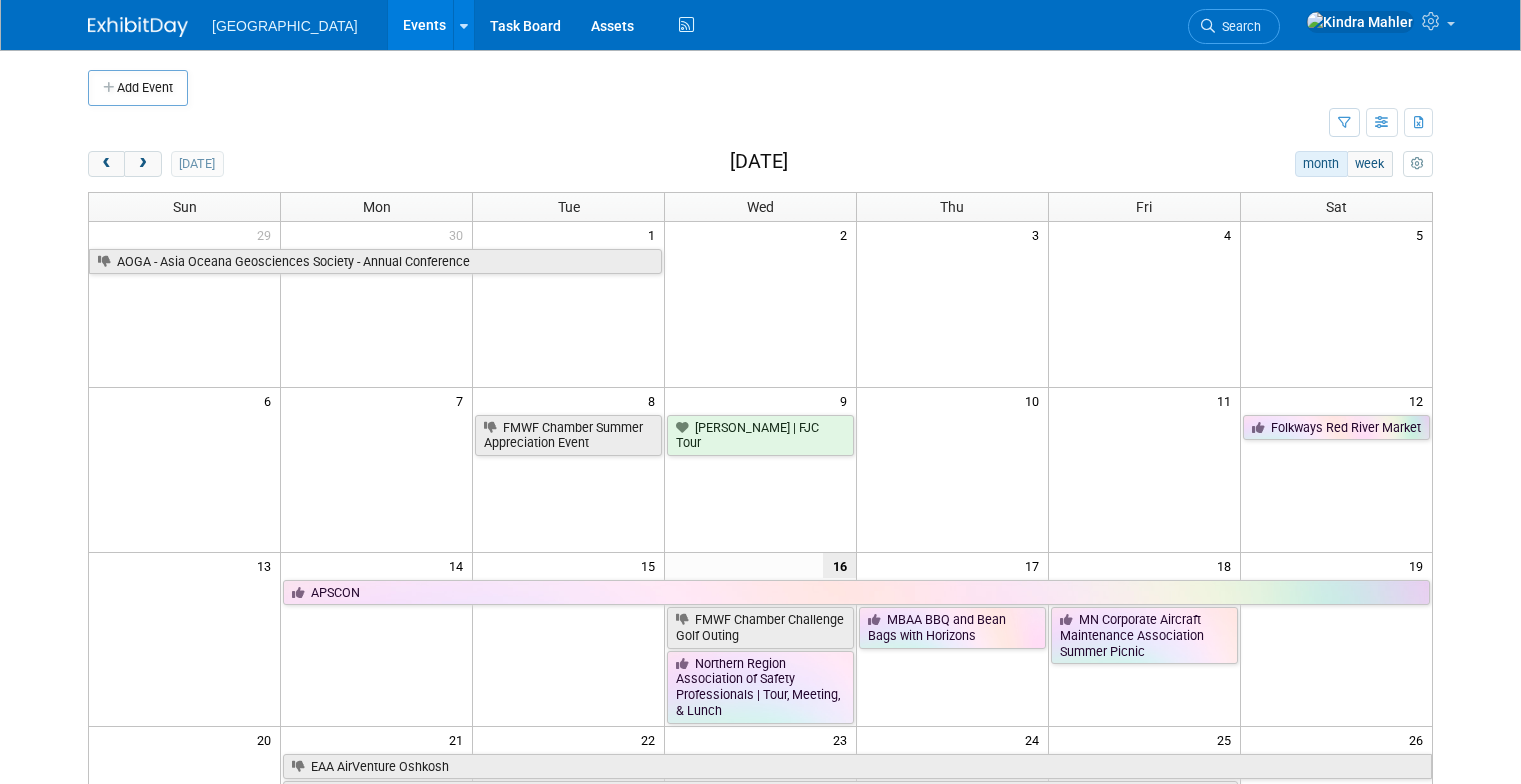 scroll, scrollTop: 0, scrollLeft: 0, axis: both 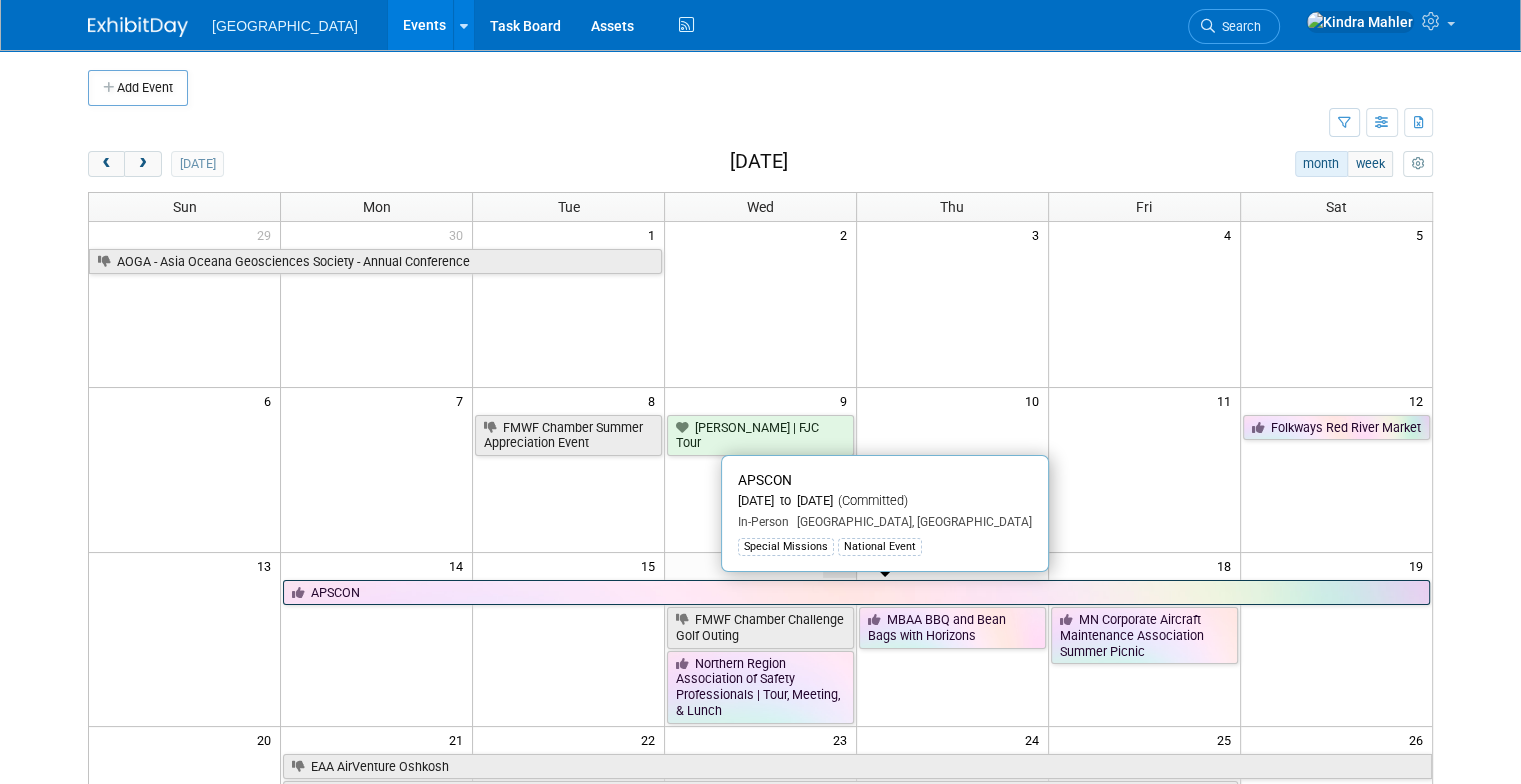 click on "APSCON" at bounding box center (856, 593) 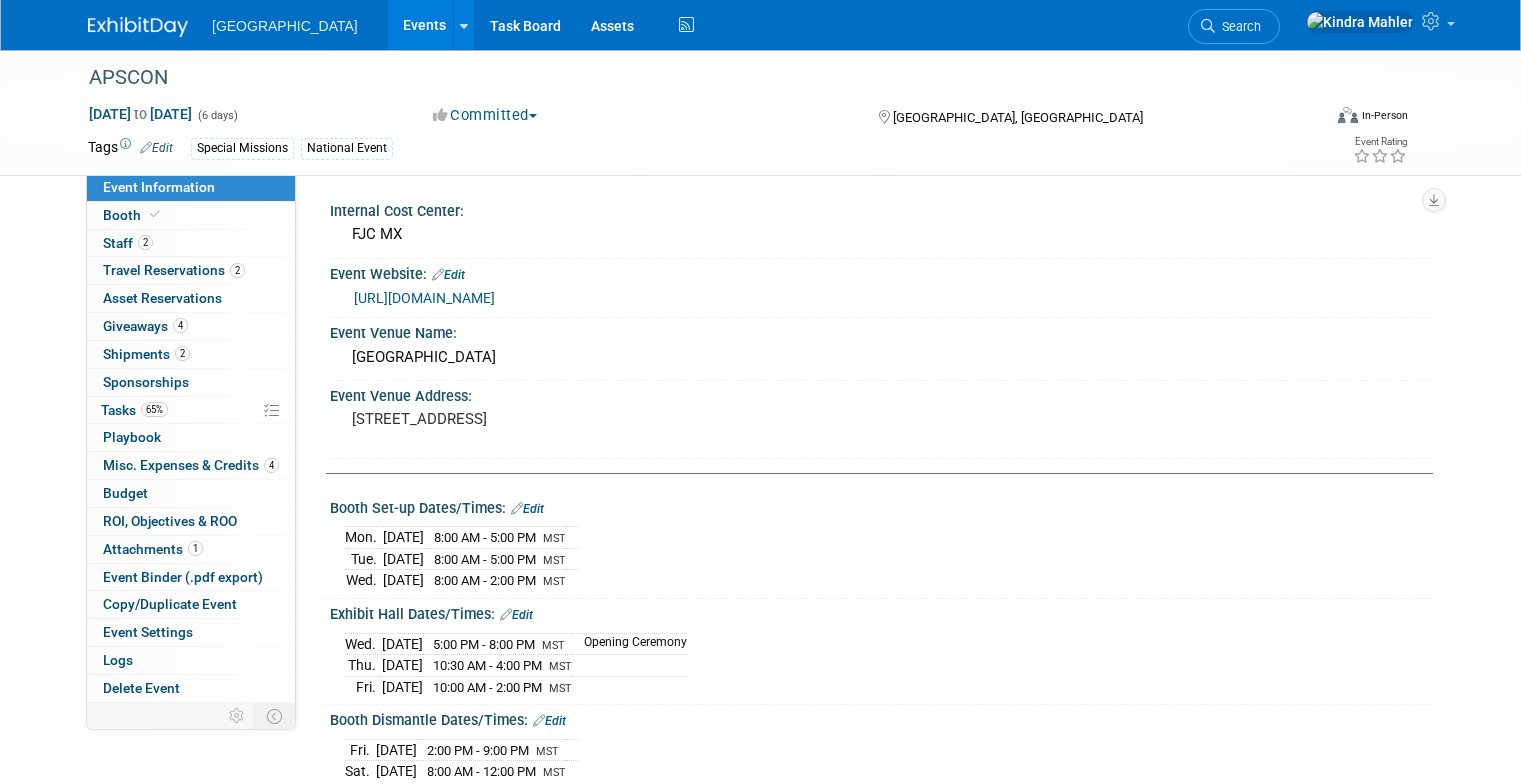 scroll, scrollTop: 0, scrollLeft: 0, axis: both 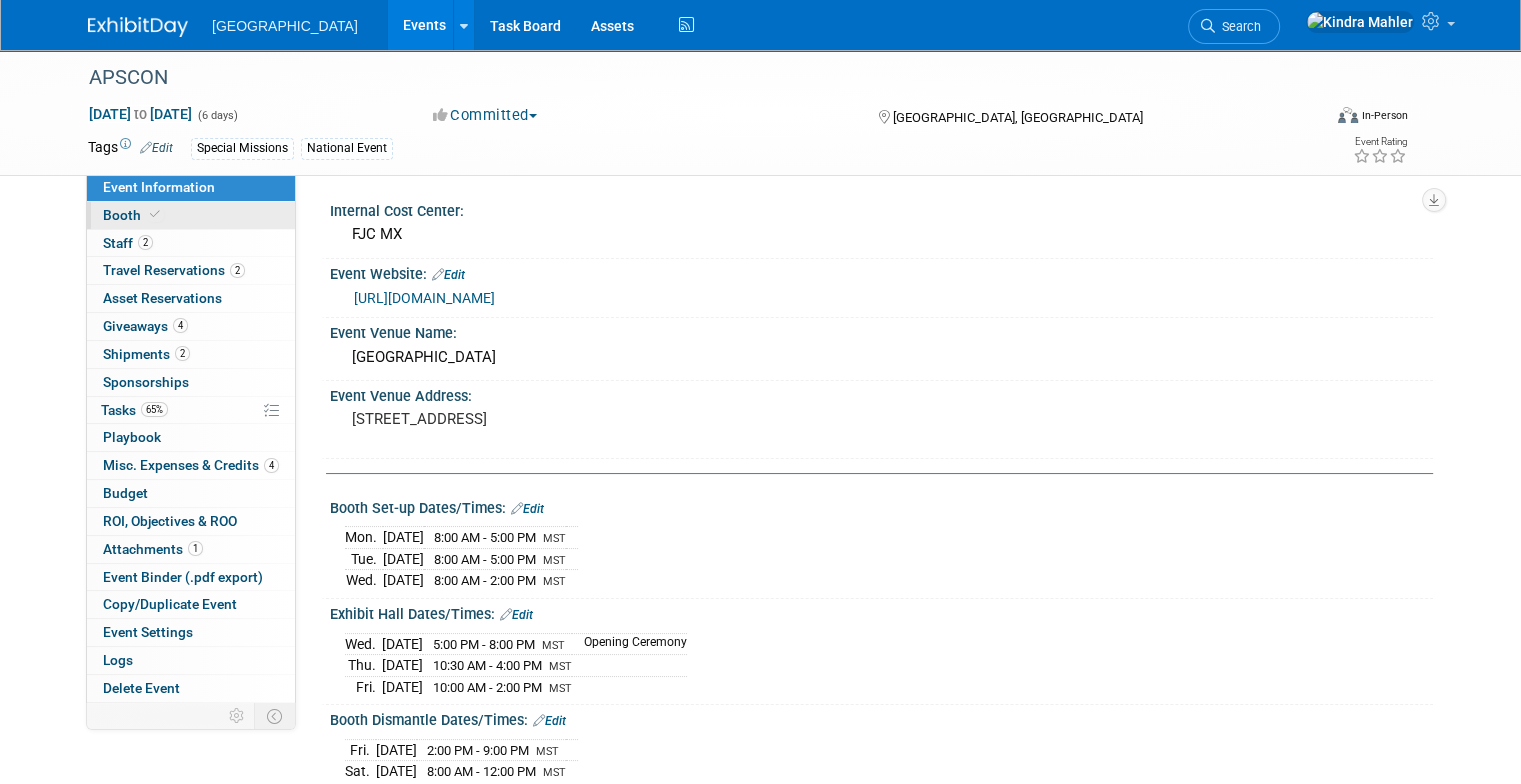 click on "Booth" at bounding box center (191, 215) 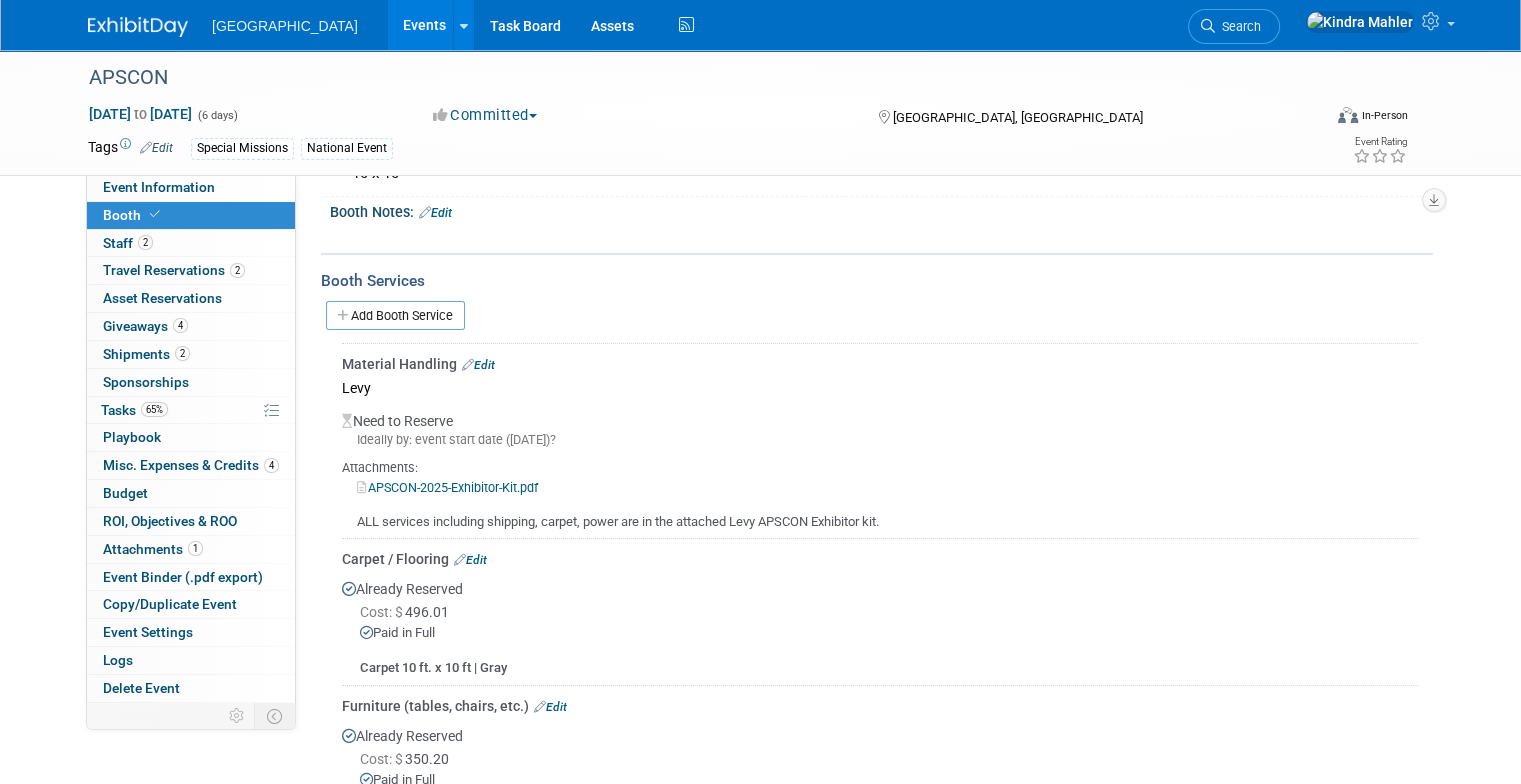 scroll, scrollTop: 248, scrollLeft: 0, axis: vertical 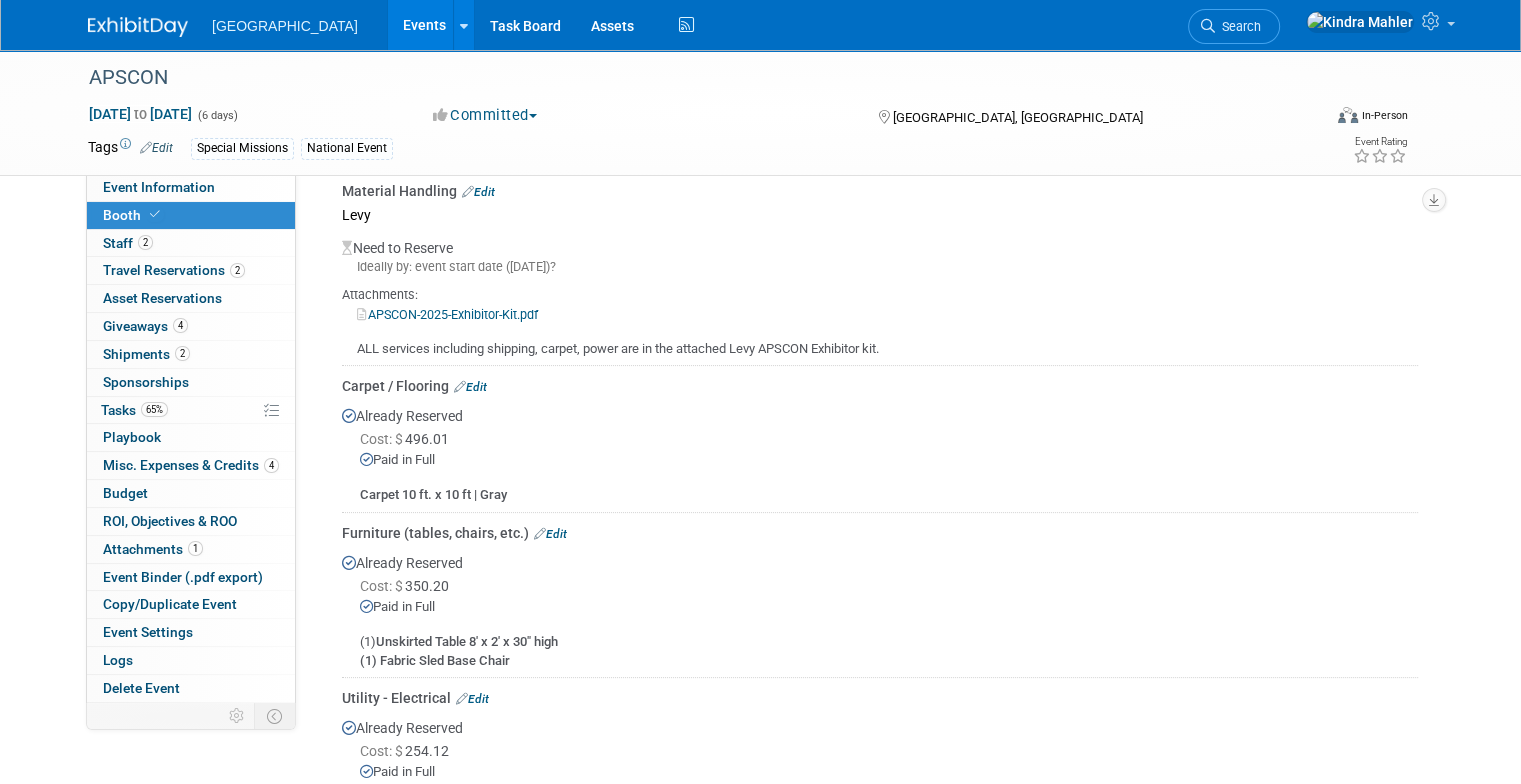 click on "Edit" at bounding box center [550, 534] 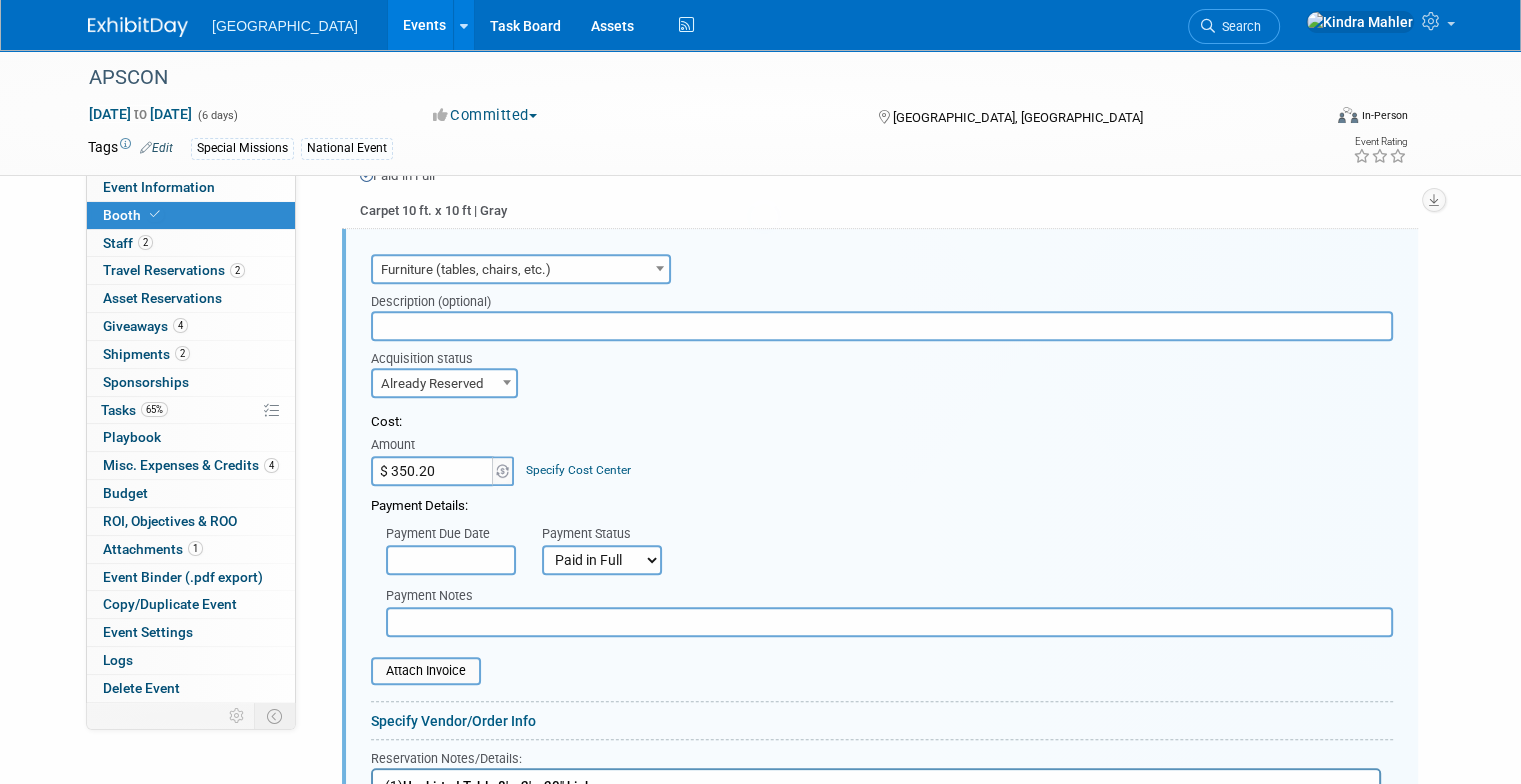 scroll, scrollTop: 0, scrollLeft: 0, axis: both 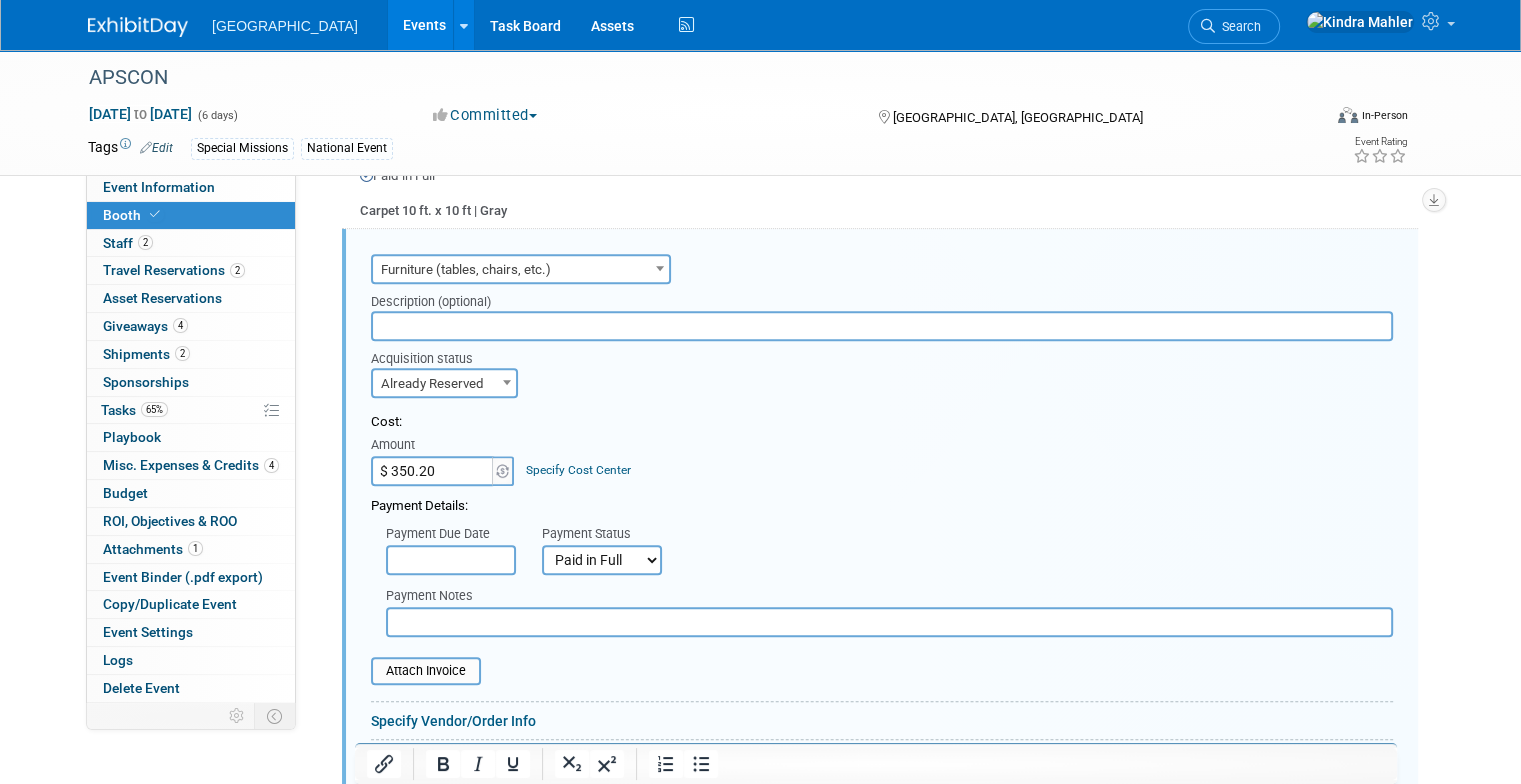 click on "$ 350.20" at bounding box center [433, 471] 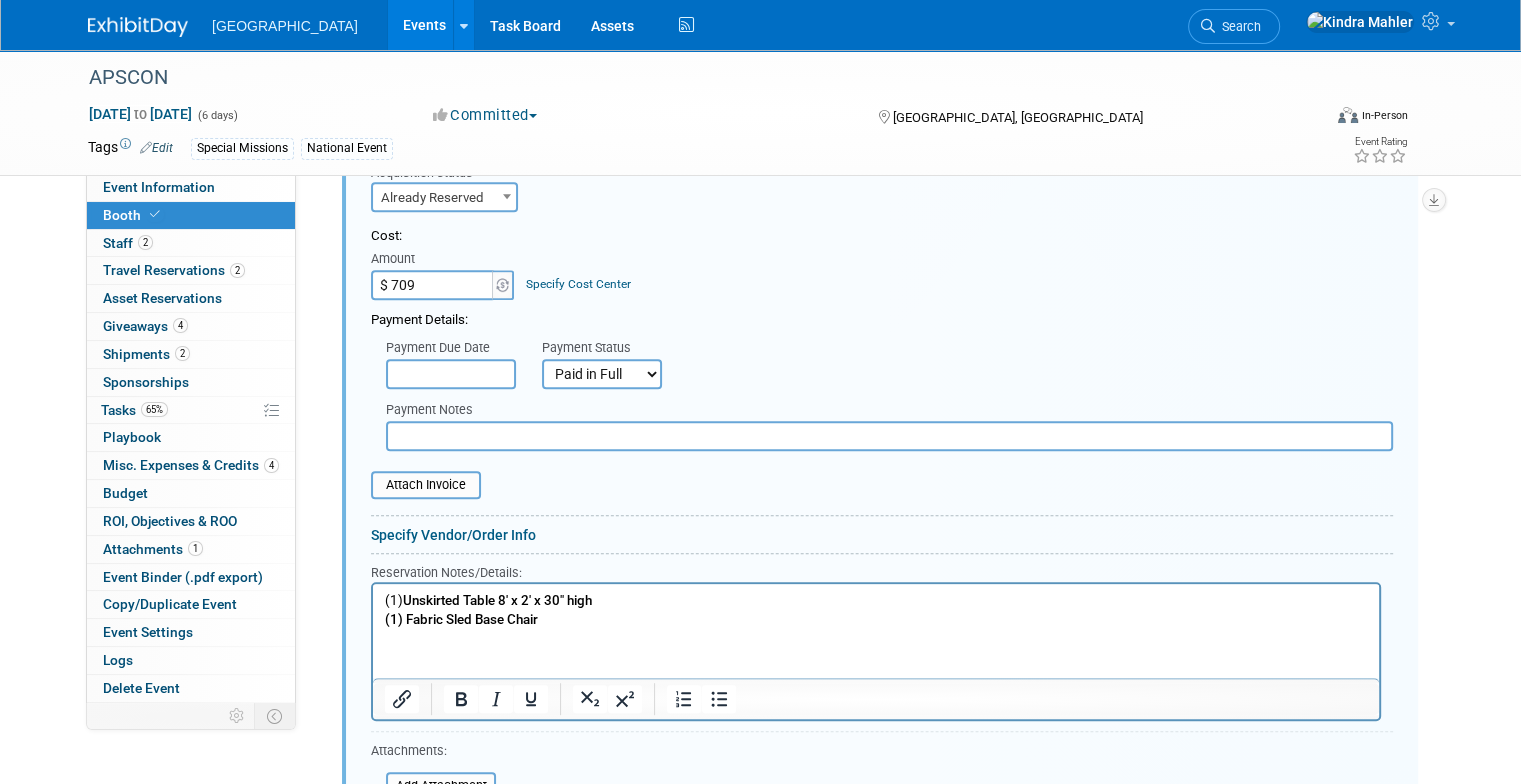 scroll, scrollTop: 895, scrollLeft: 0, axis: vertical 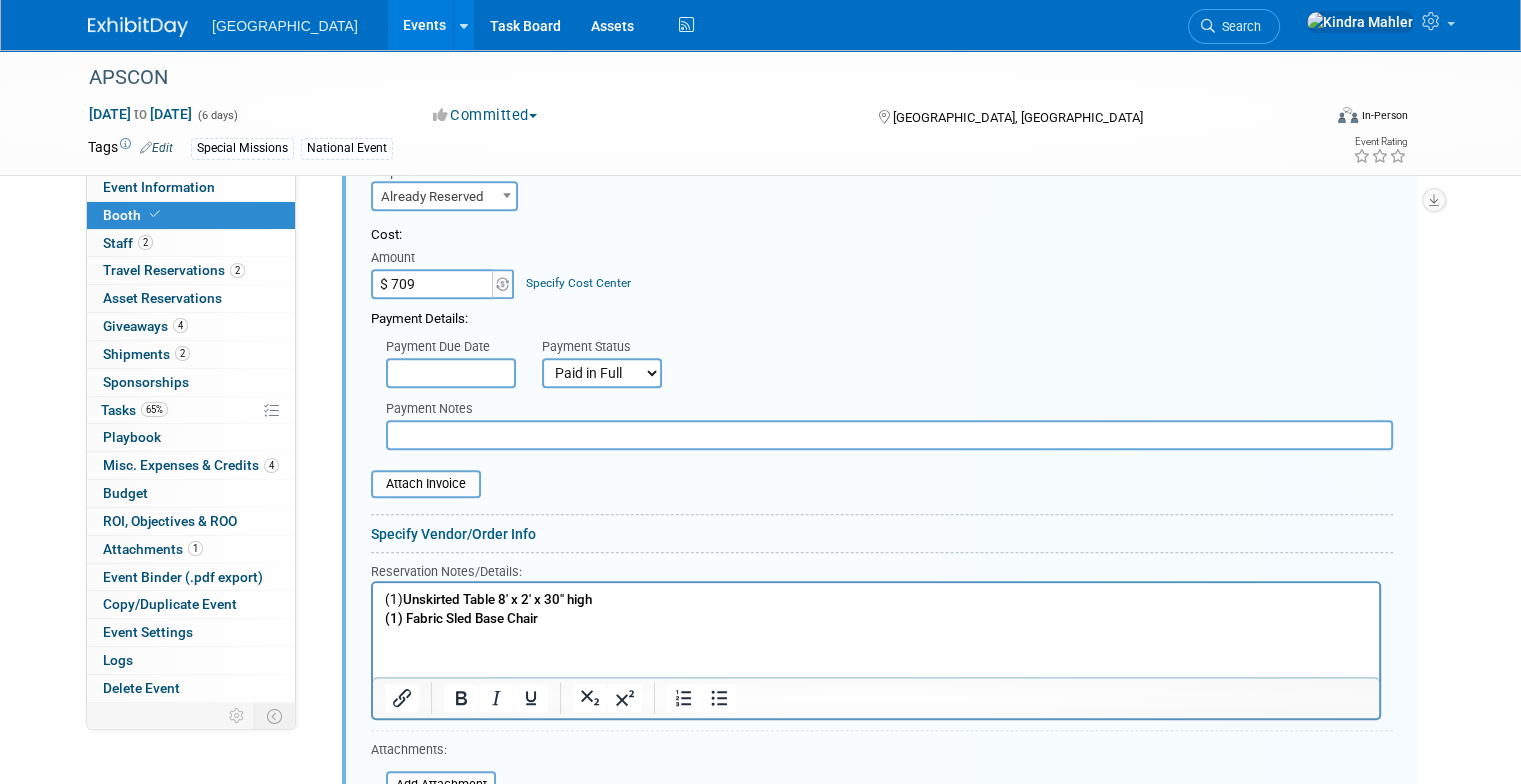 type on "$ 709.00" 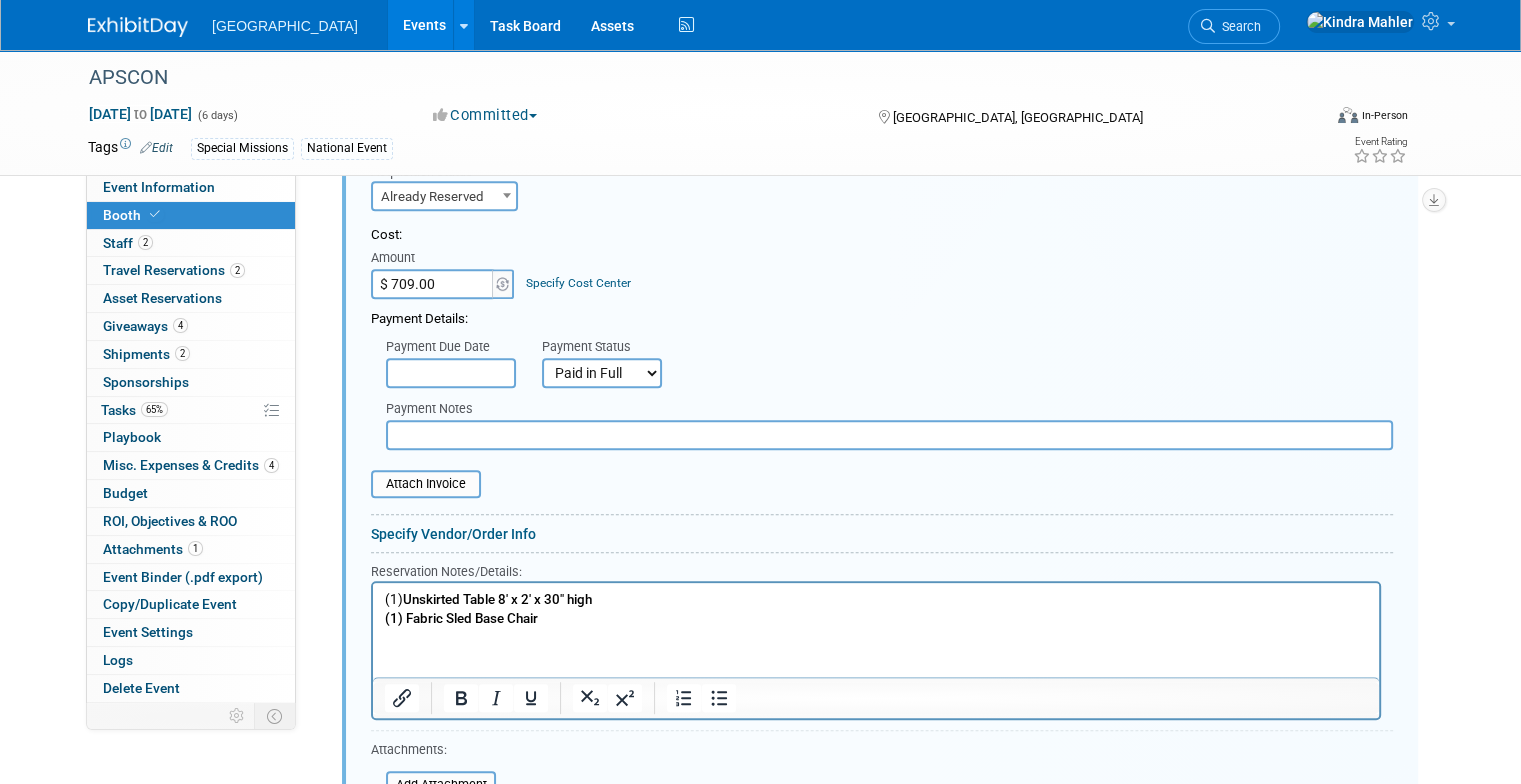 click on "(1) Fabric Sled Base Chair" at bounding box center (461, 617) 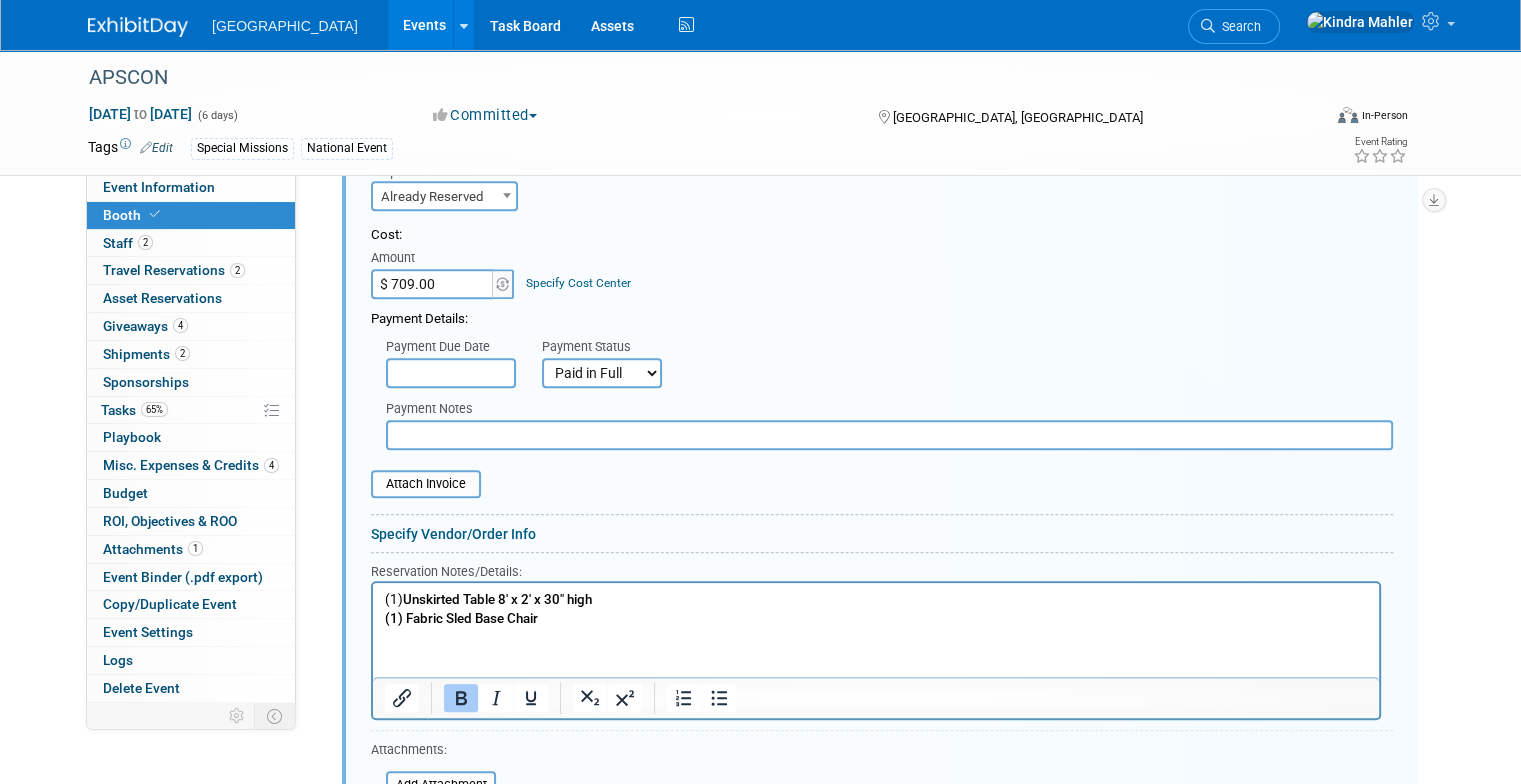 type 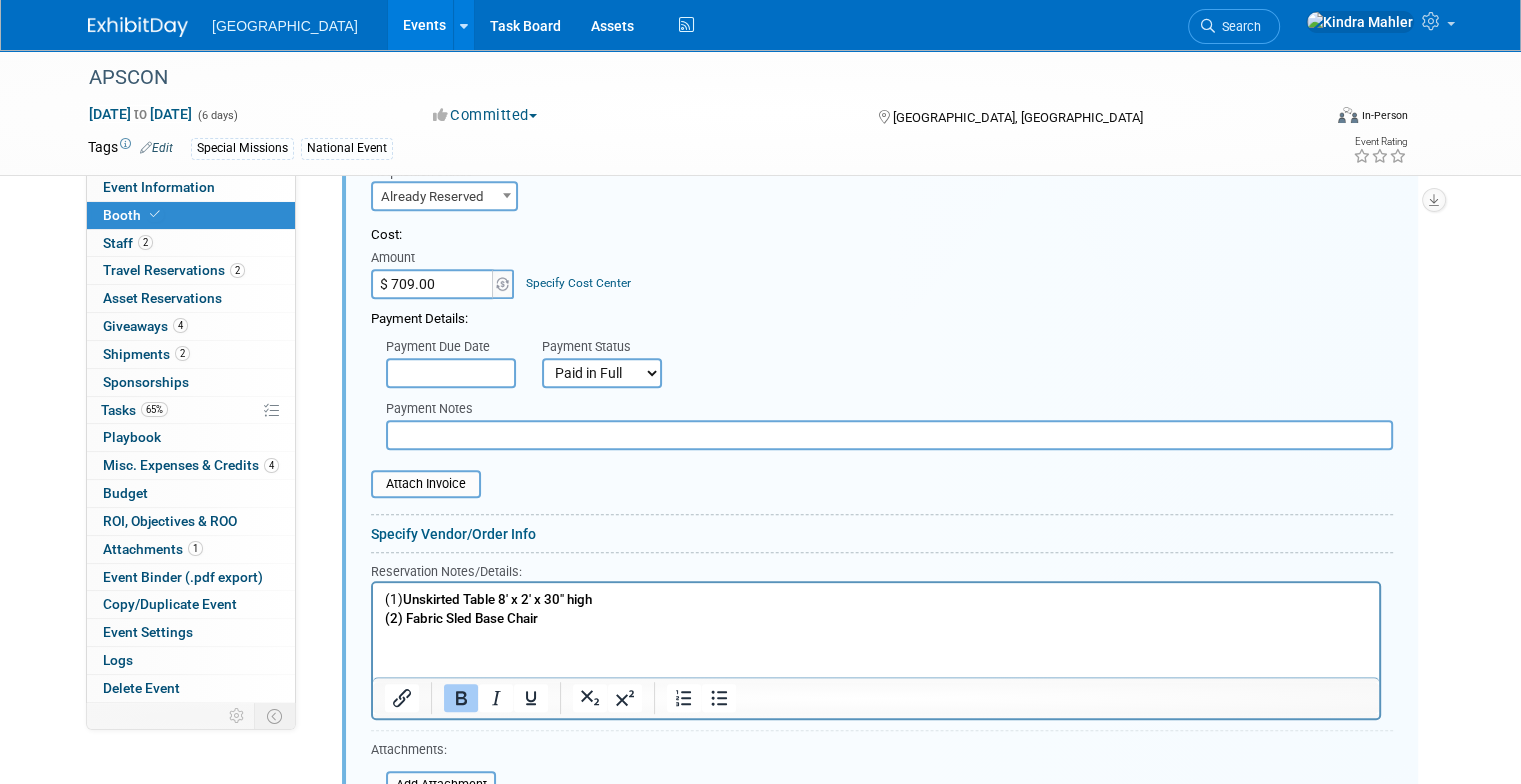 click on "(1)  Unskirted Table 8' x 2' x 30" high   (2) Fabric Sled Base Chair" at bounding box center [876, 608] 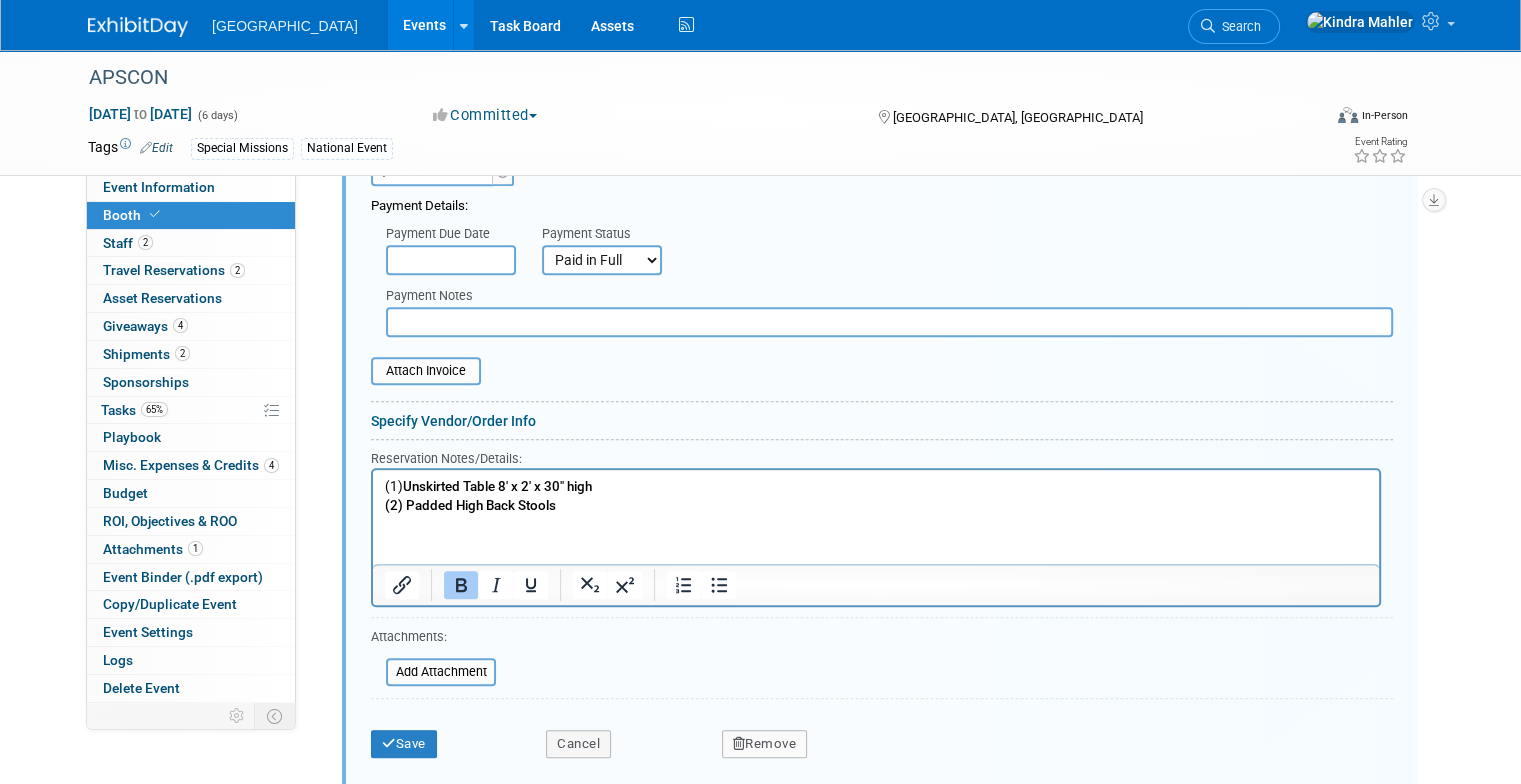 scroll, scrollTop: 1008, scrollLeft: 0, axis: vertical 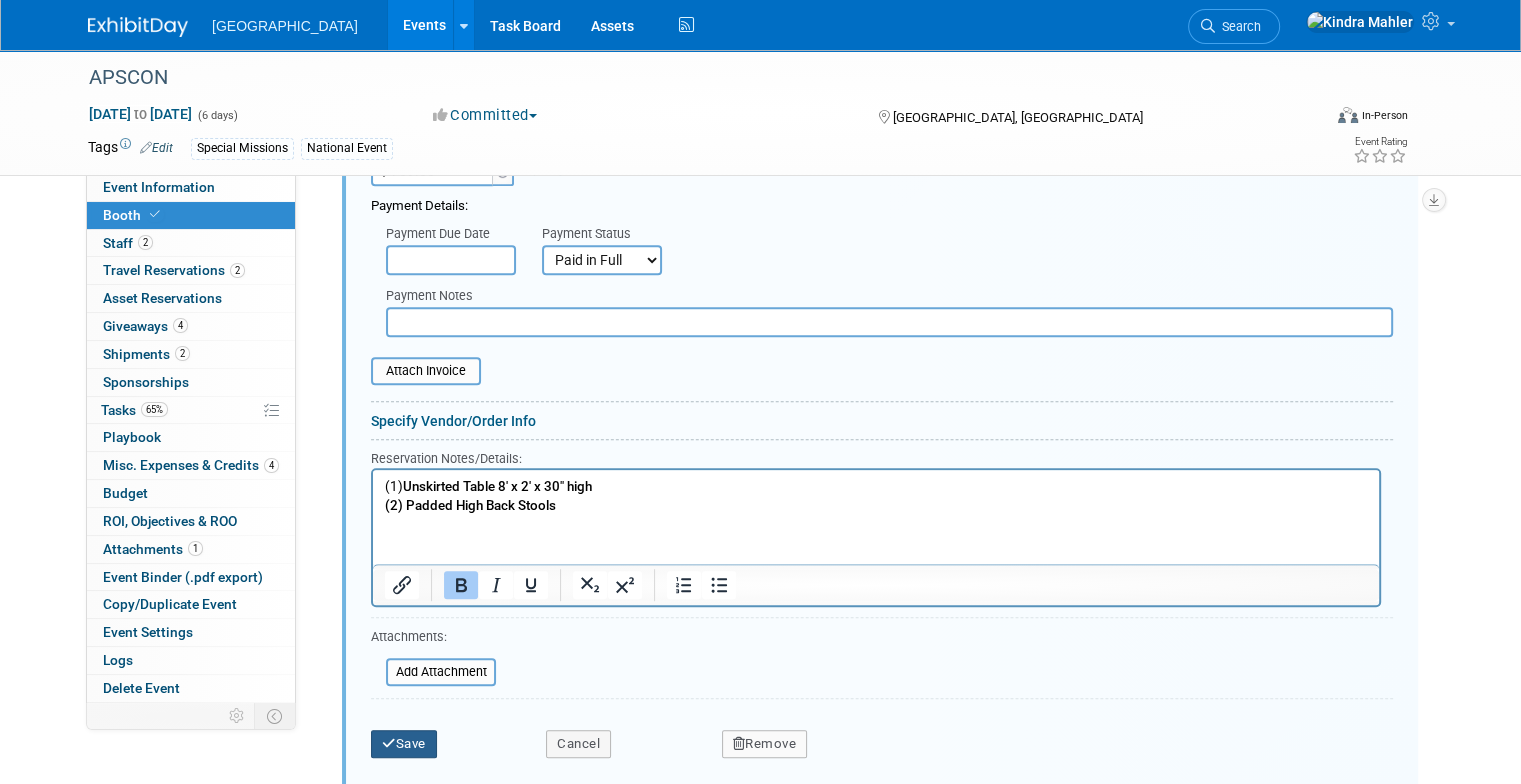 click on "Save" at bounding box center (404, 744) 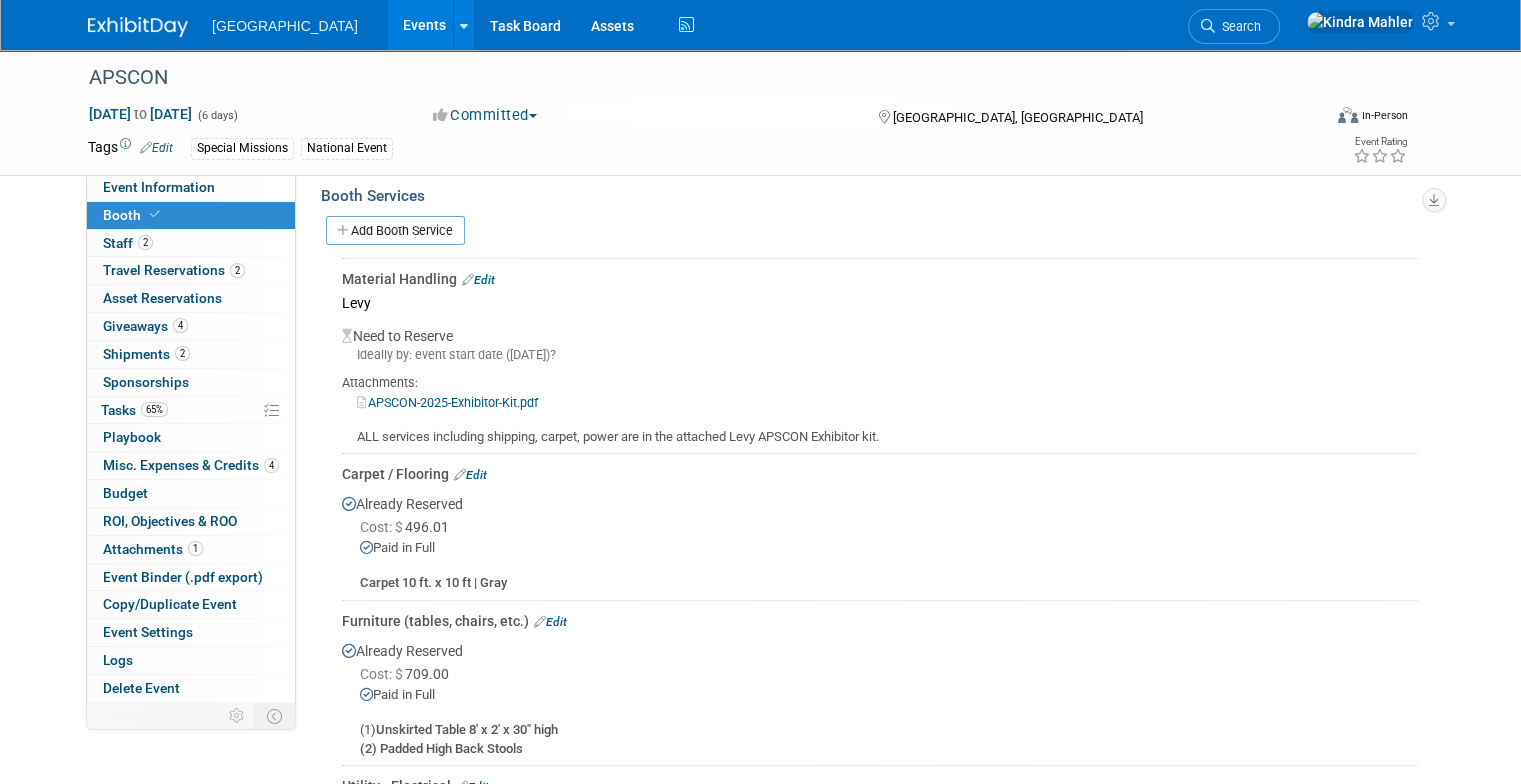 scroll, scrollTop: 336, scrollLeft: 0, axis: vertical 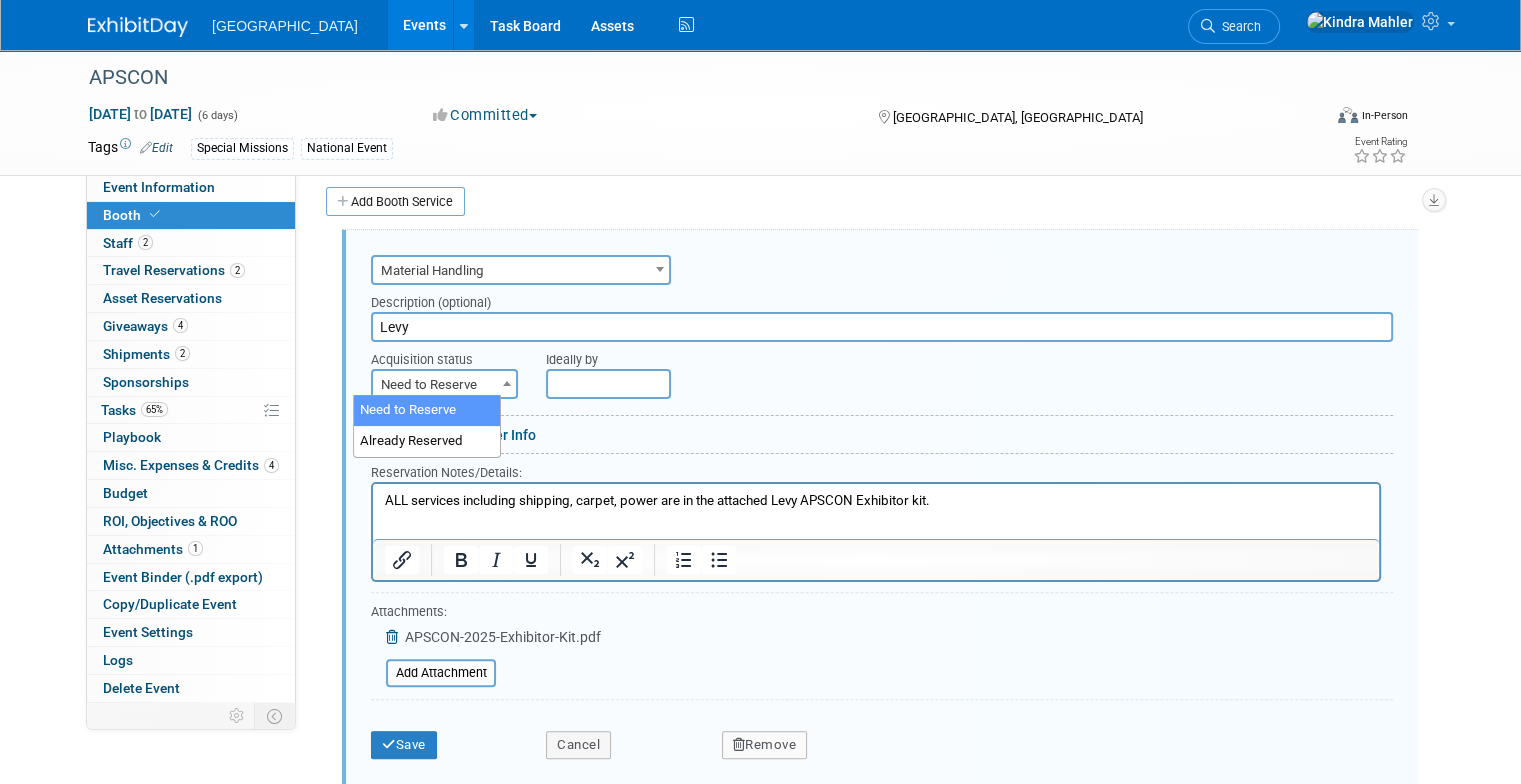 click on "Need to Reserve" at bounding box center (444, 385) 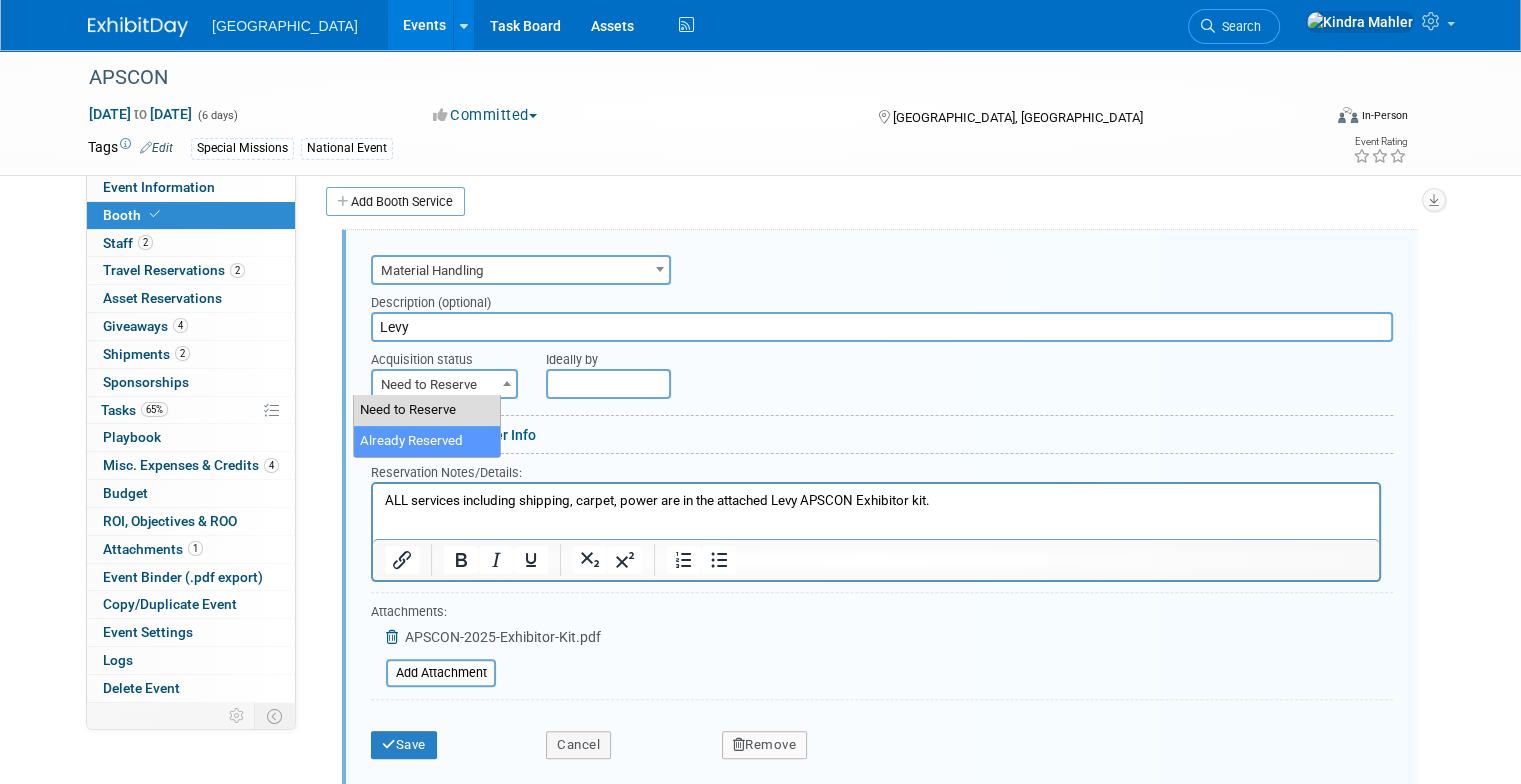 select on "2" 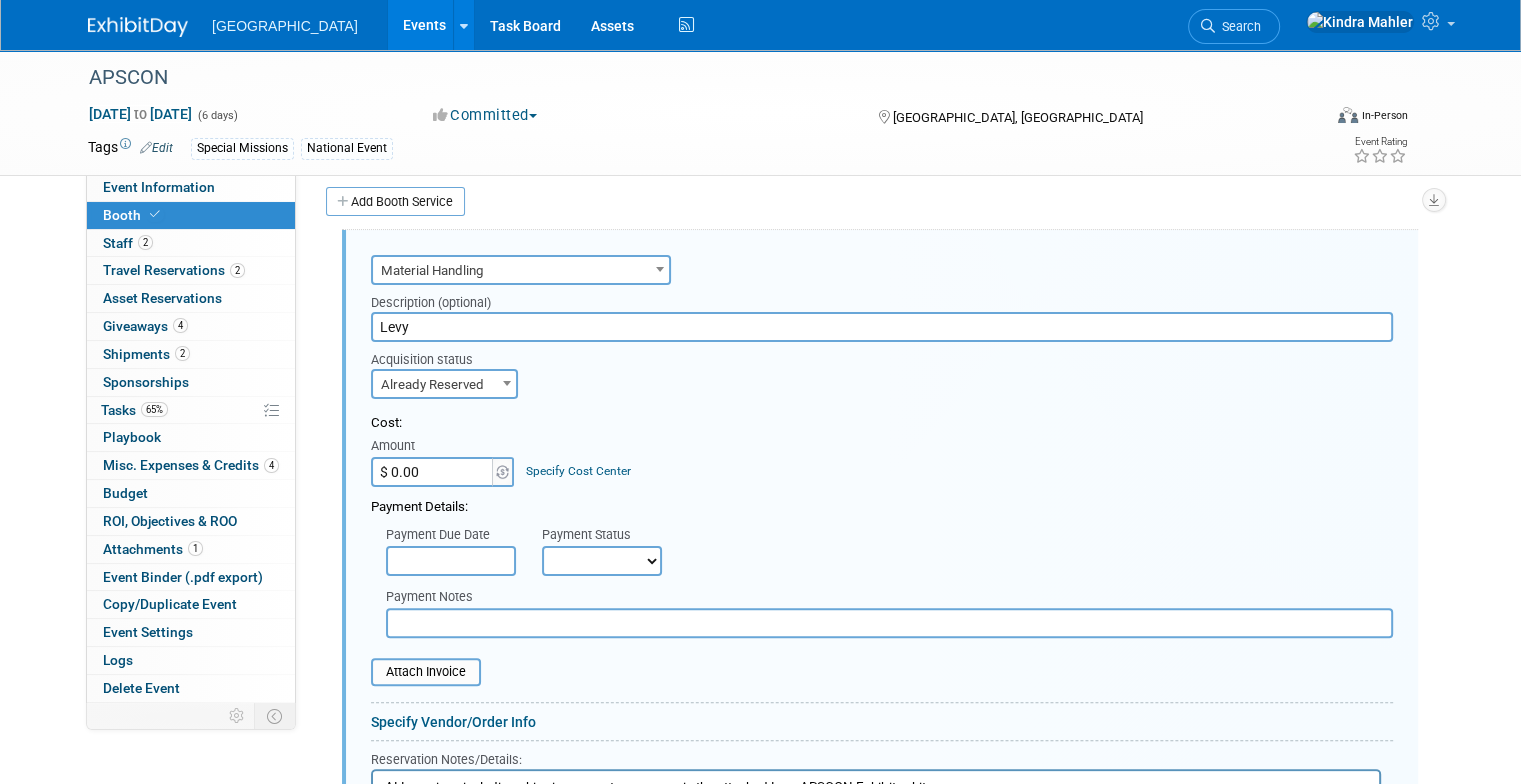 click on "$ 0.00" at bounding box center [433, 472] 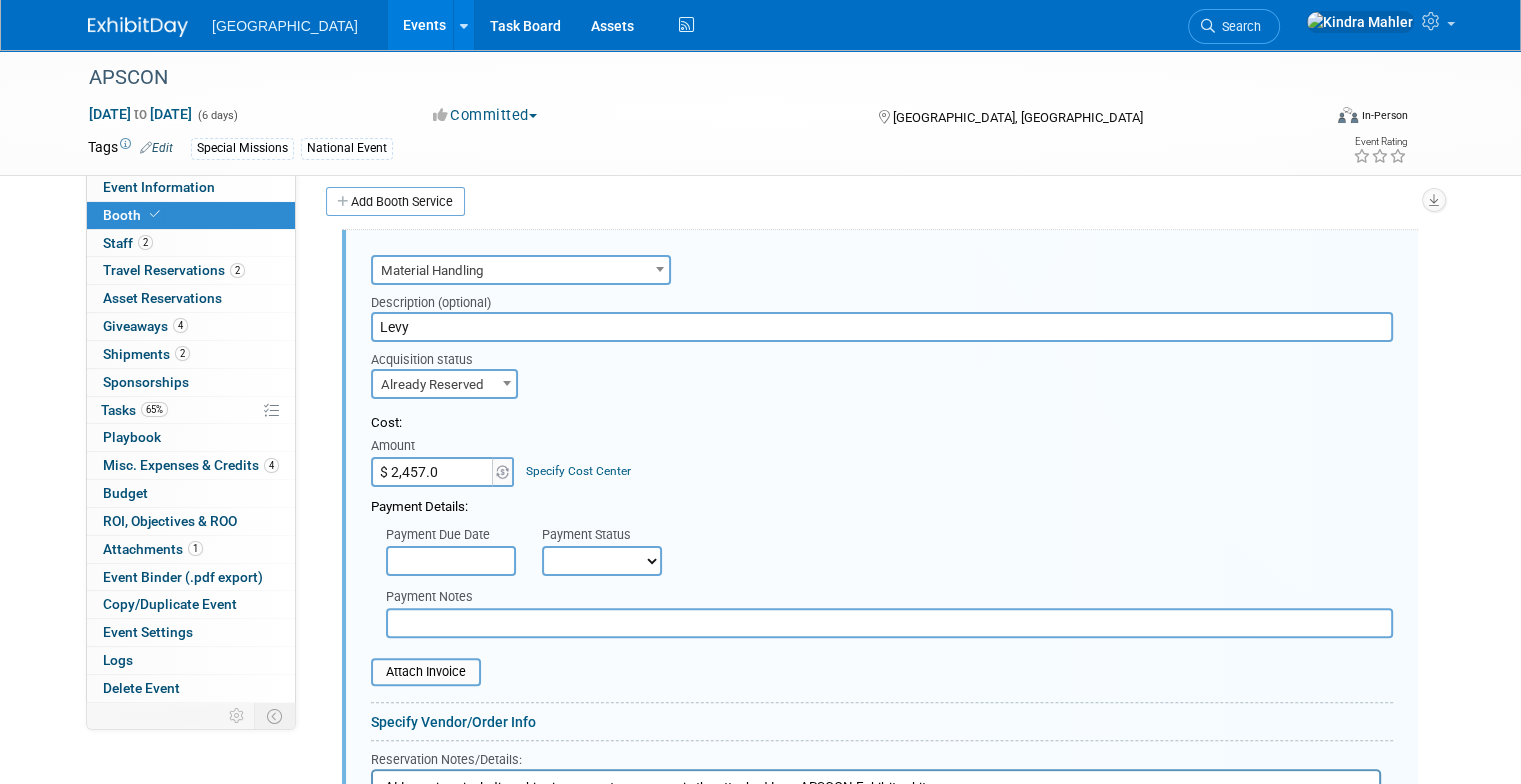 type on "$ 2,457.00" 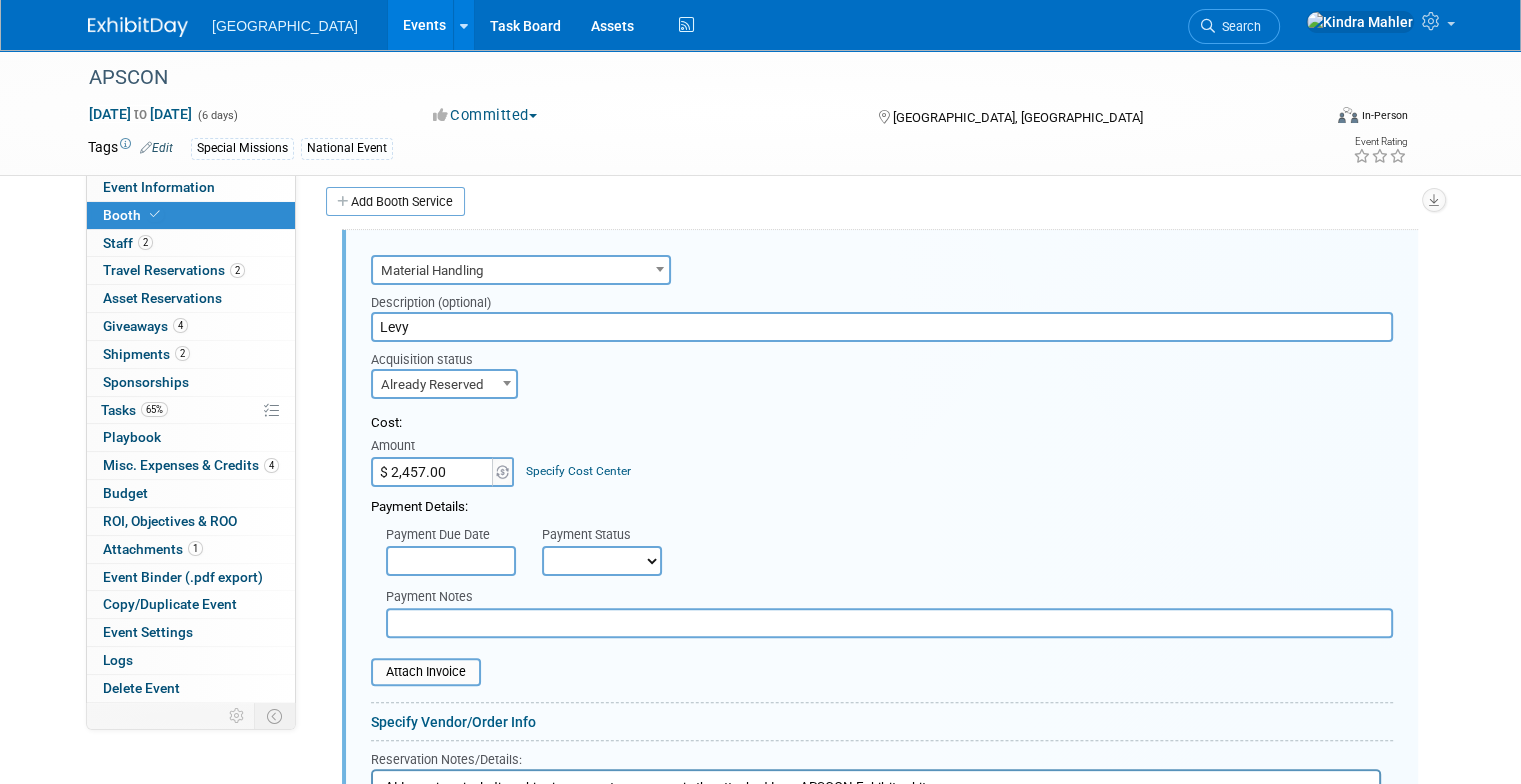 click on "Not Paid Yet
Partially Paid
Paid in Full" at bounding box center (602, 561) 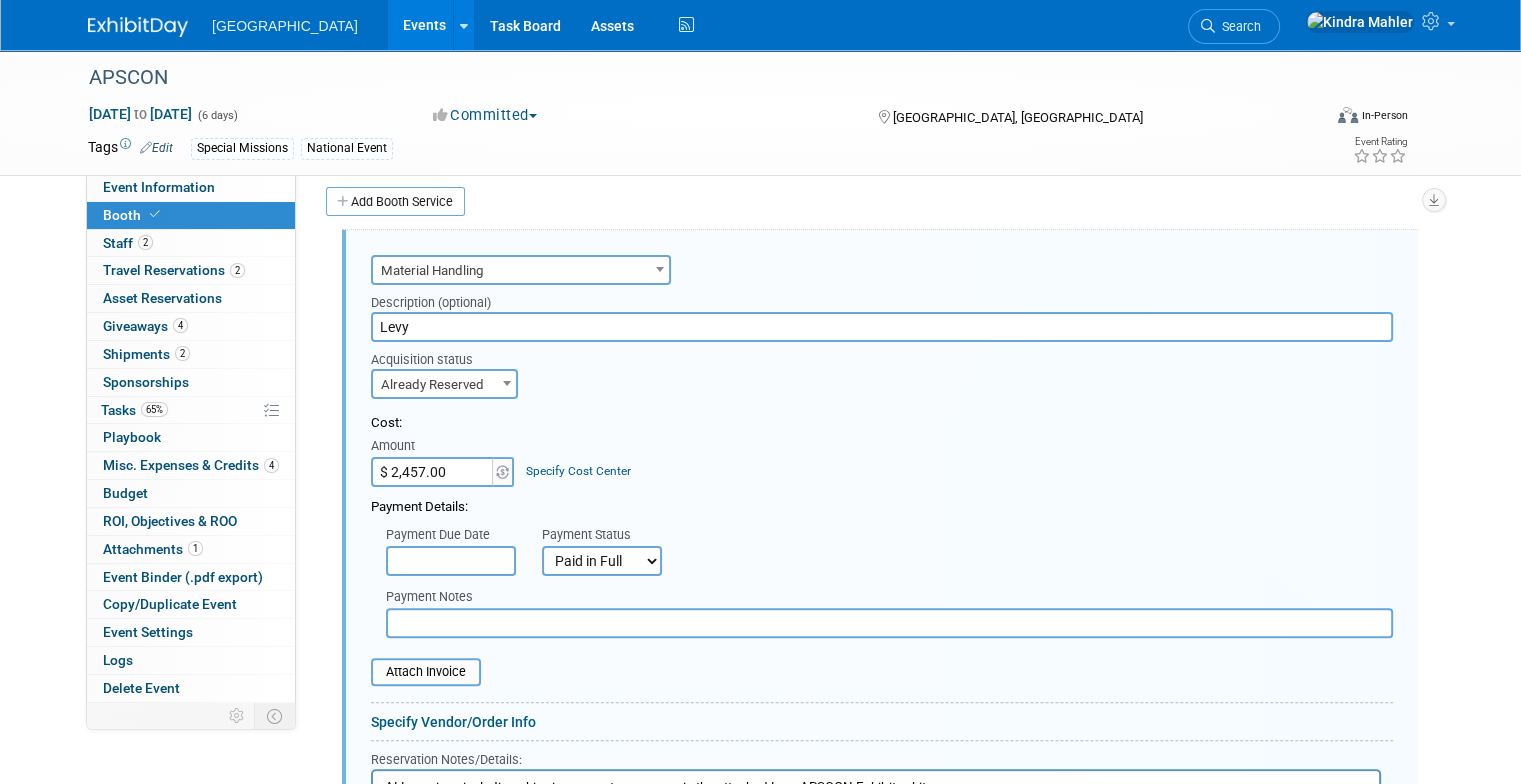 click on "Not Paid Yet
Partially Paid
Paid in Full" at bounding box center [602, 561] 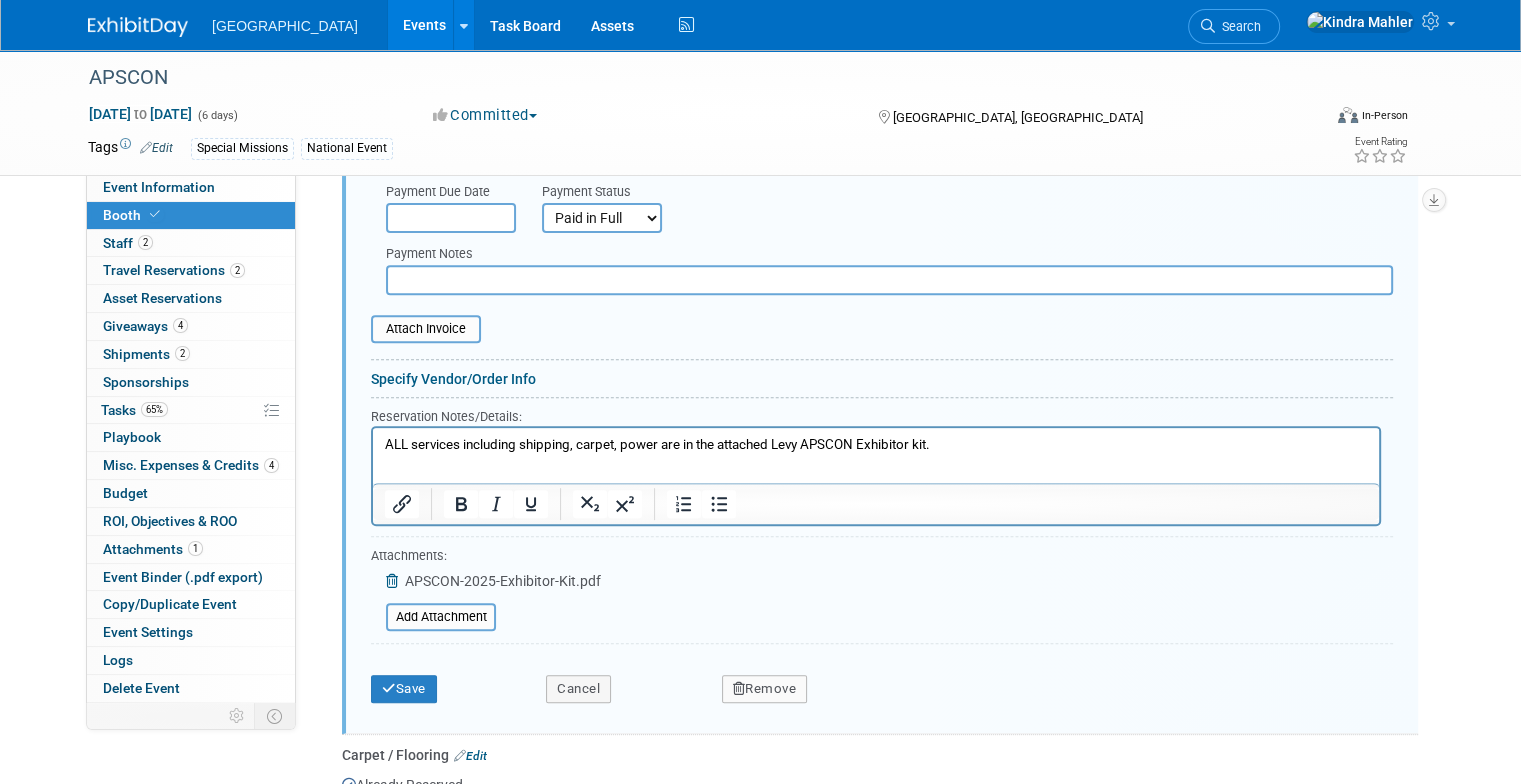scroll, scrollTop: 713, scrollLeft: 0, axis: vertical 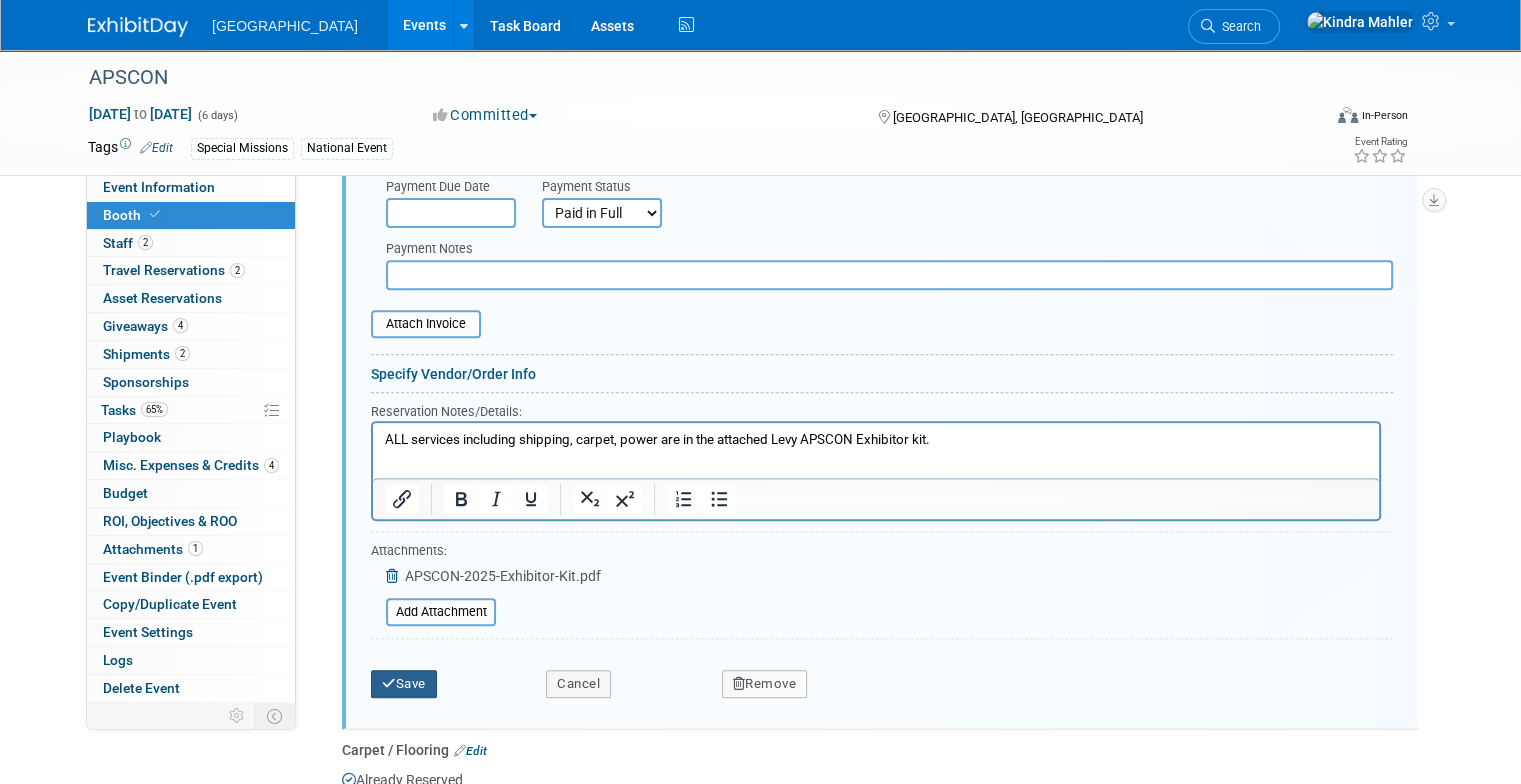click on "Save" at bounding box center (404, 684) 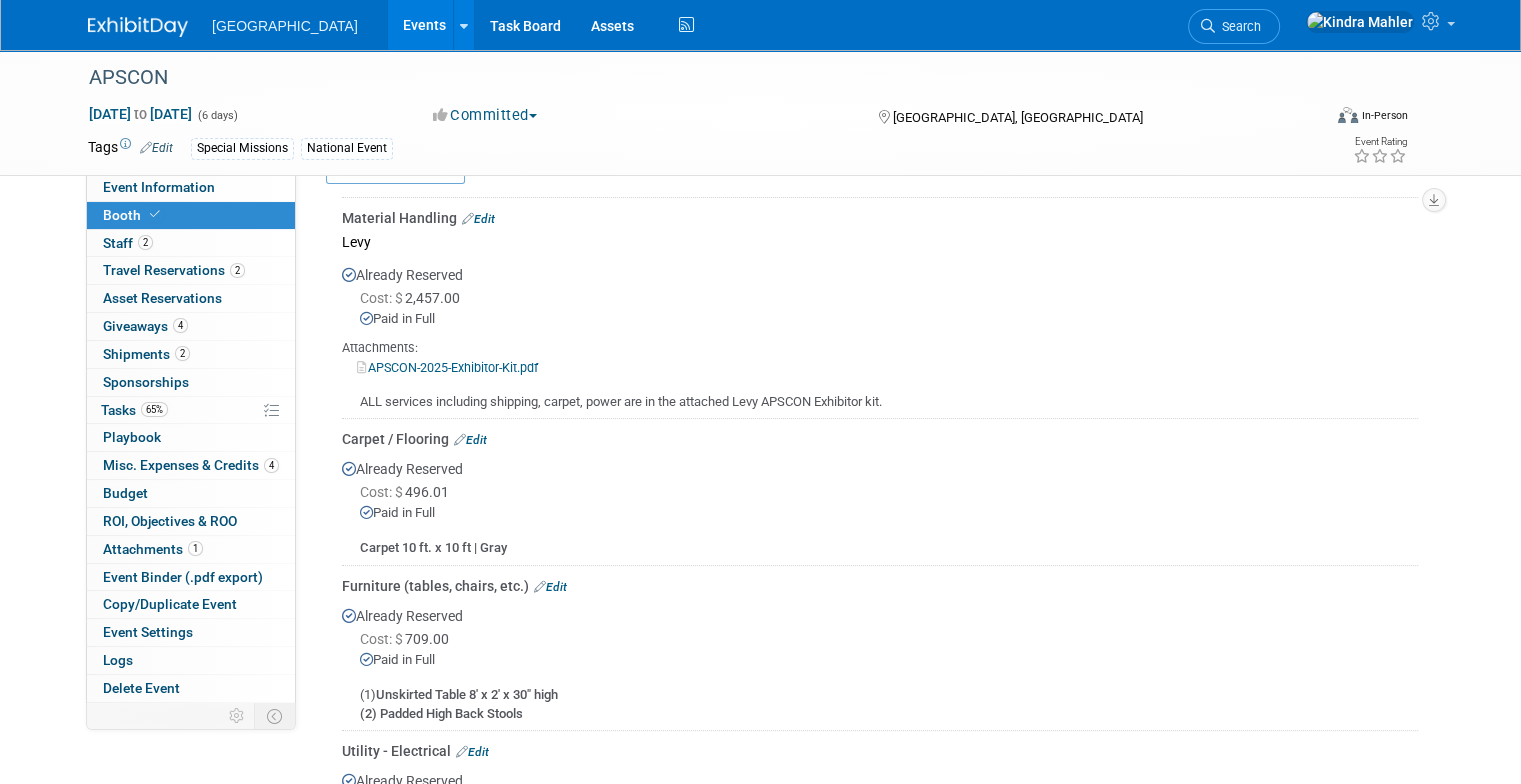 scroll, scrollTop: 398, scrollLeft: 0, axis: vertical 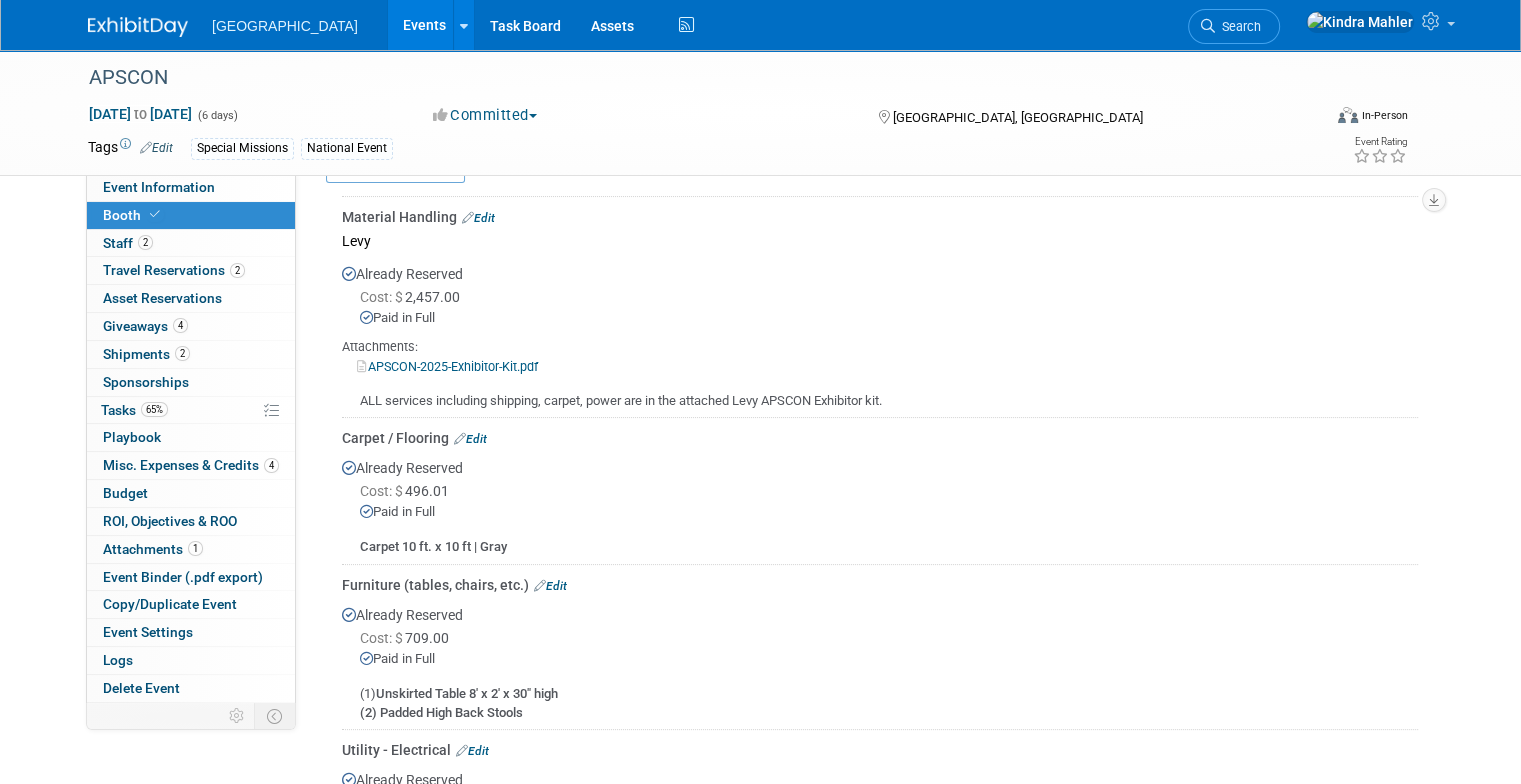 click on "Edit" at bounding box center [470, 439] 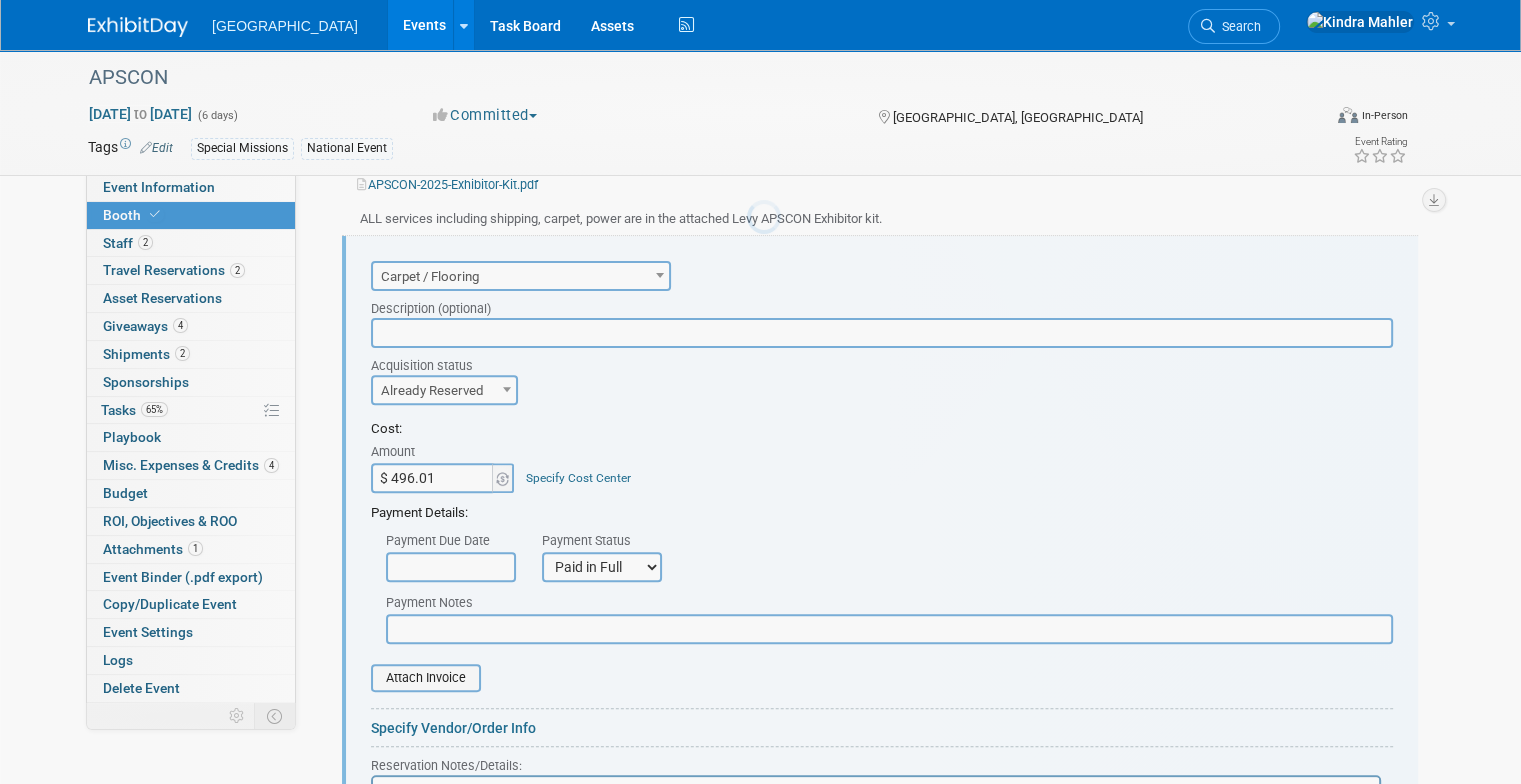 scroll, scrollTop: 587, scrollLeft: 0, axis: vertical 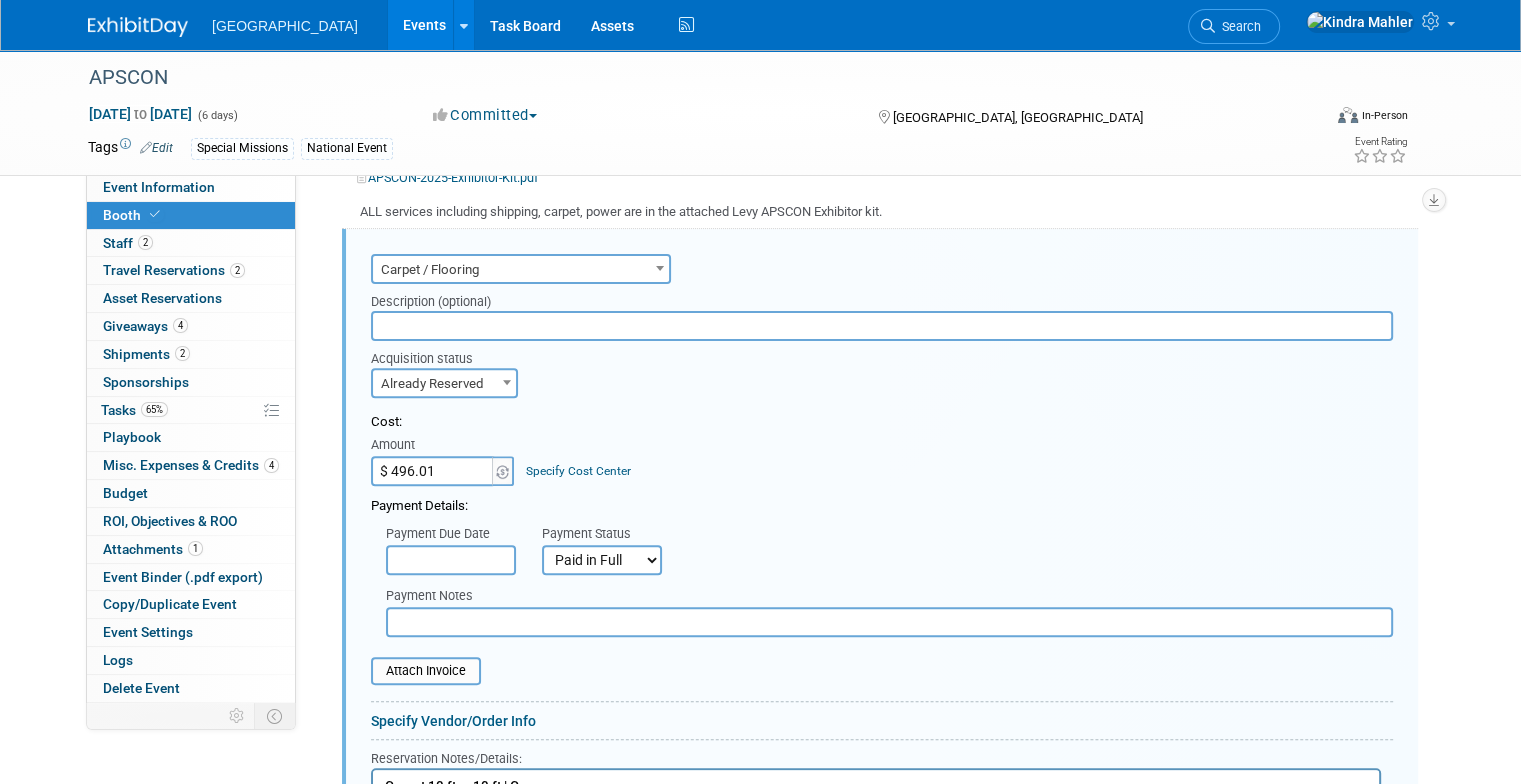 click on "$ 496.01" at bounding box center (433, 471) 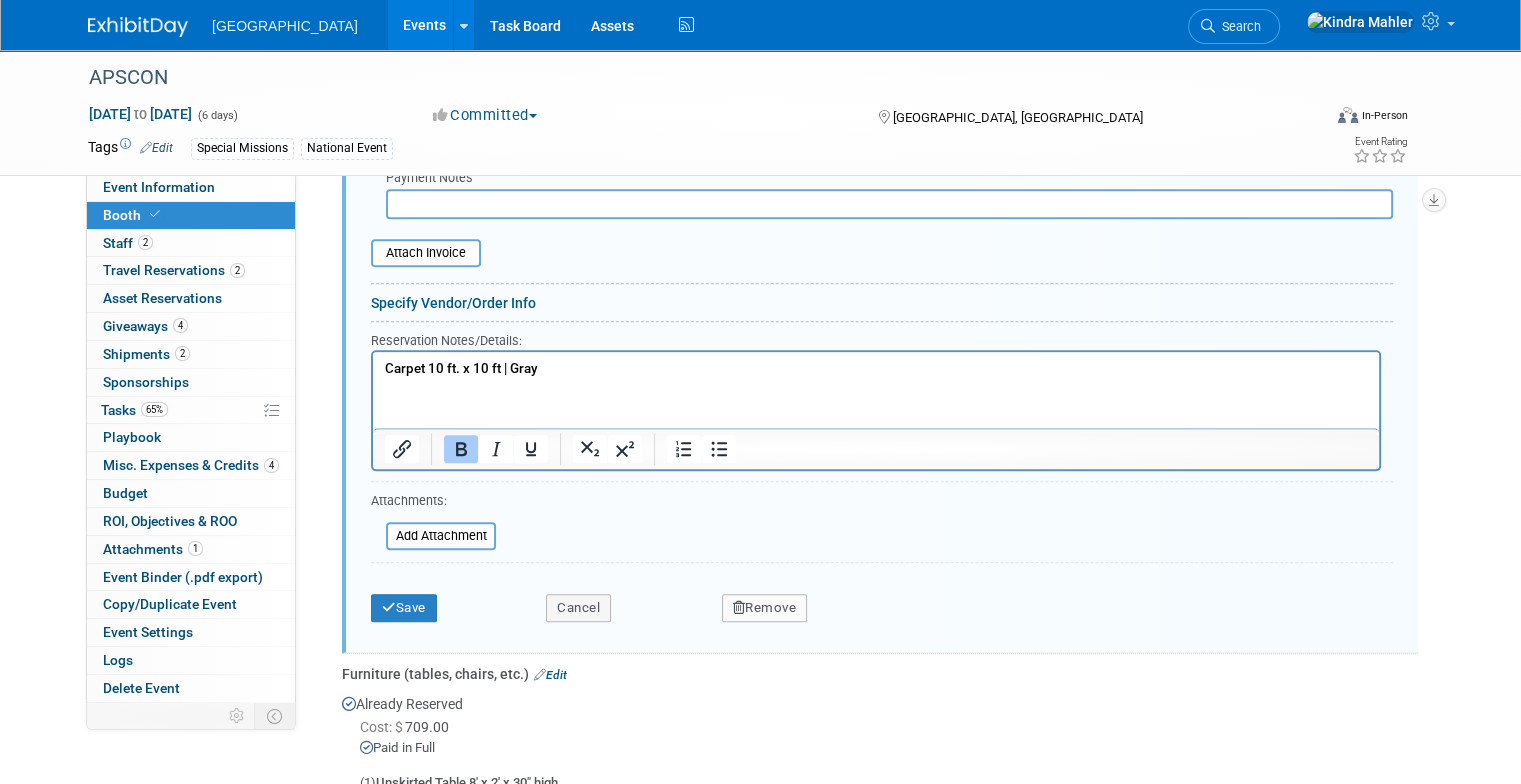 scroll, scrollTop: 1006, scrollLeft: 0, axis: vertical 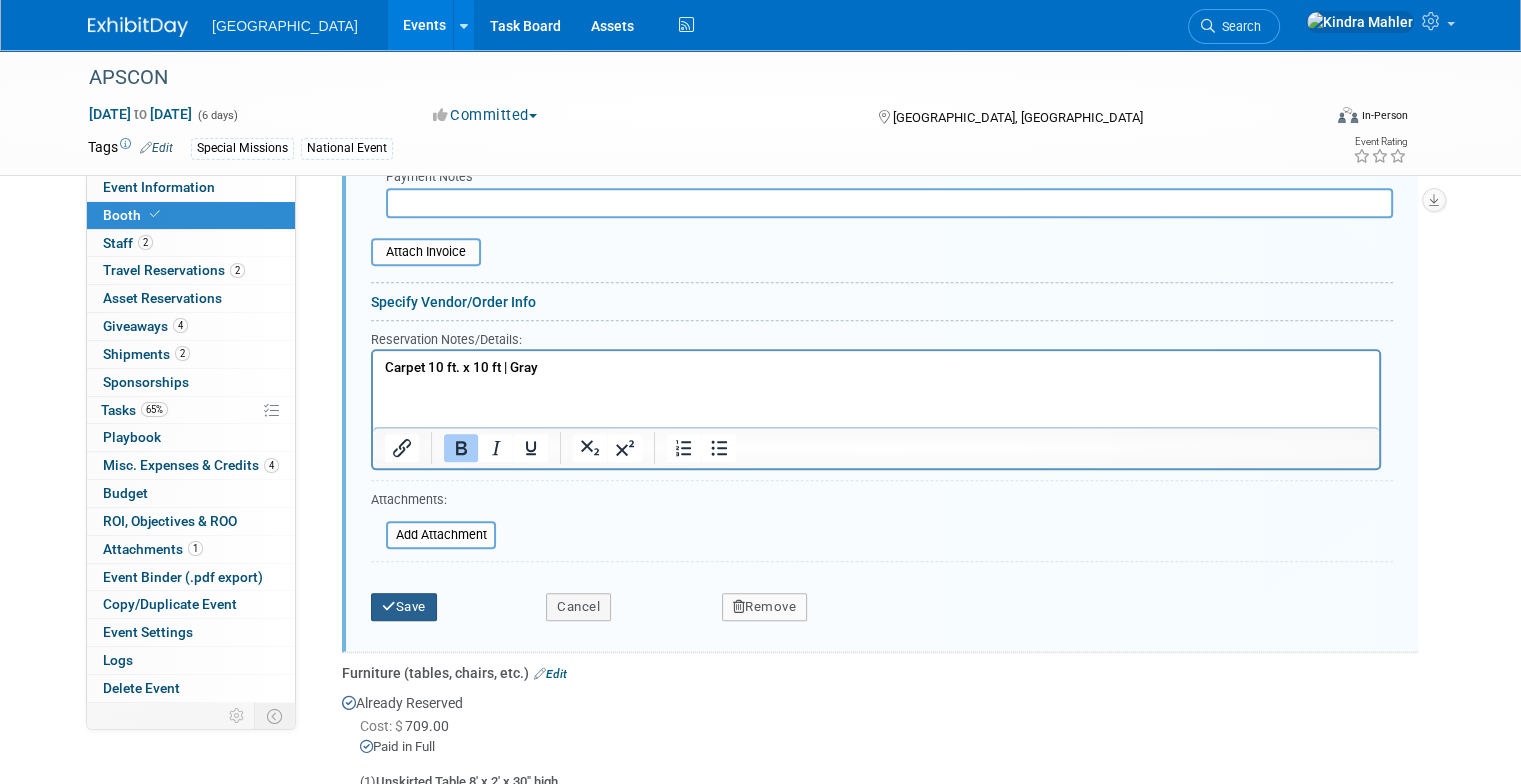 type on "$ 429.00" 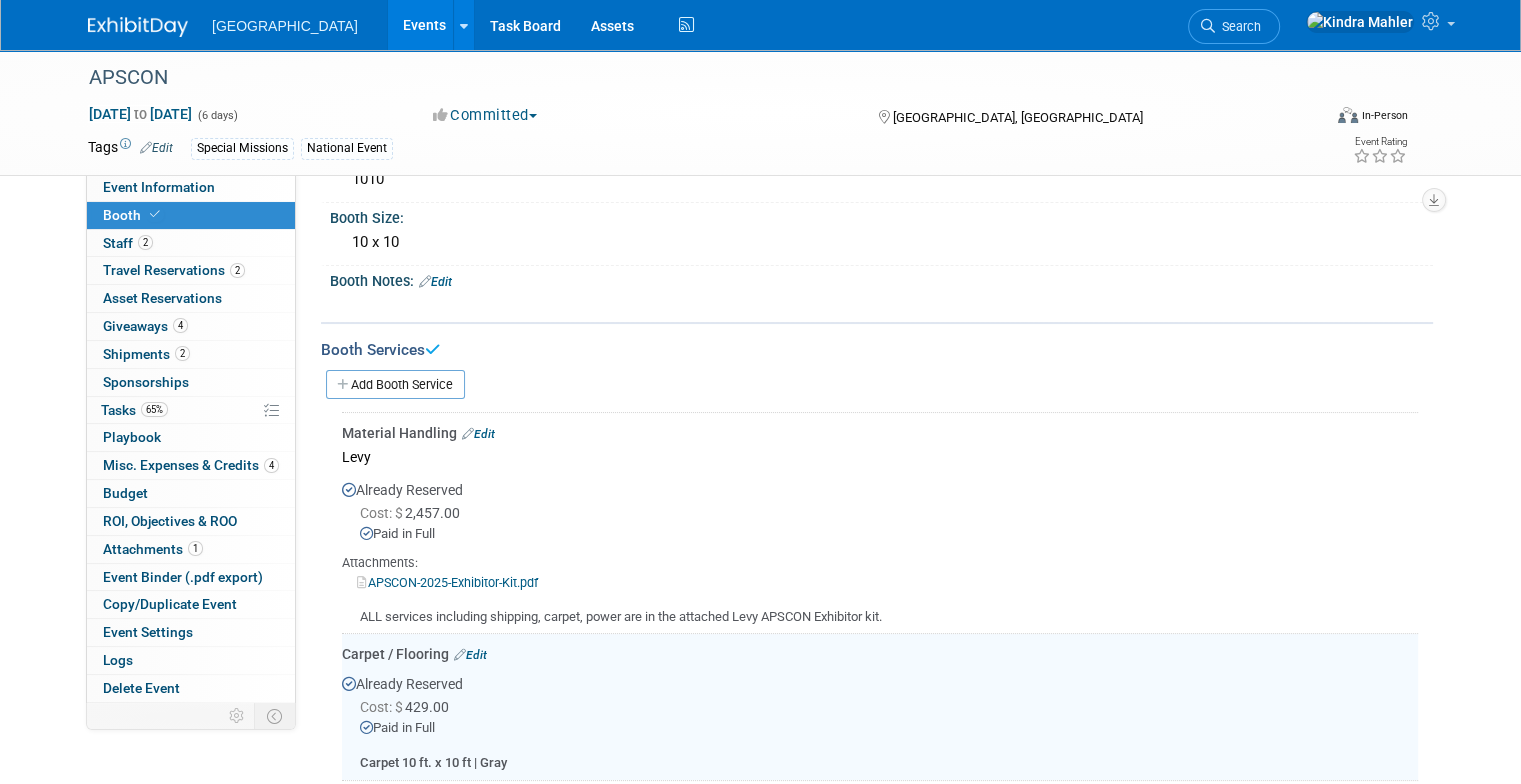 scroll, scrollTop: 179, scrollLeft: 0, axis: vertical 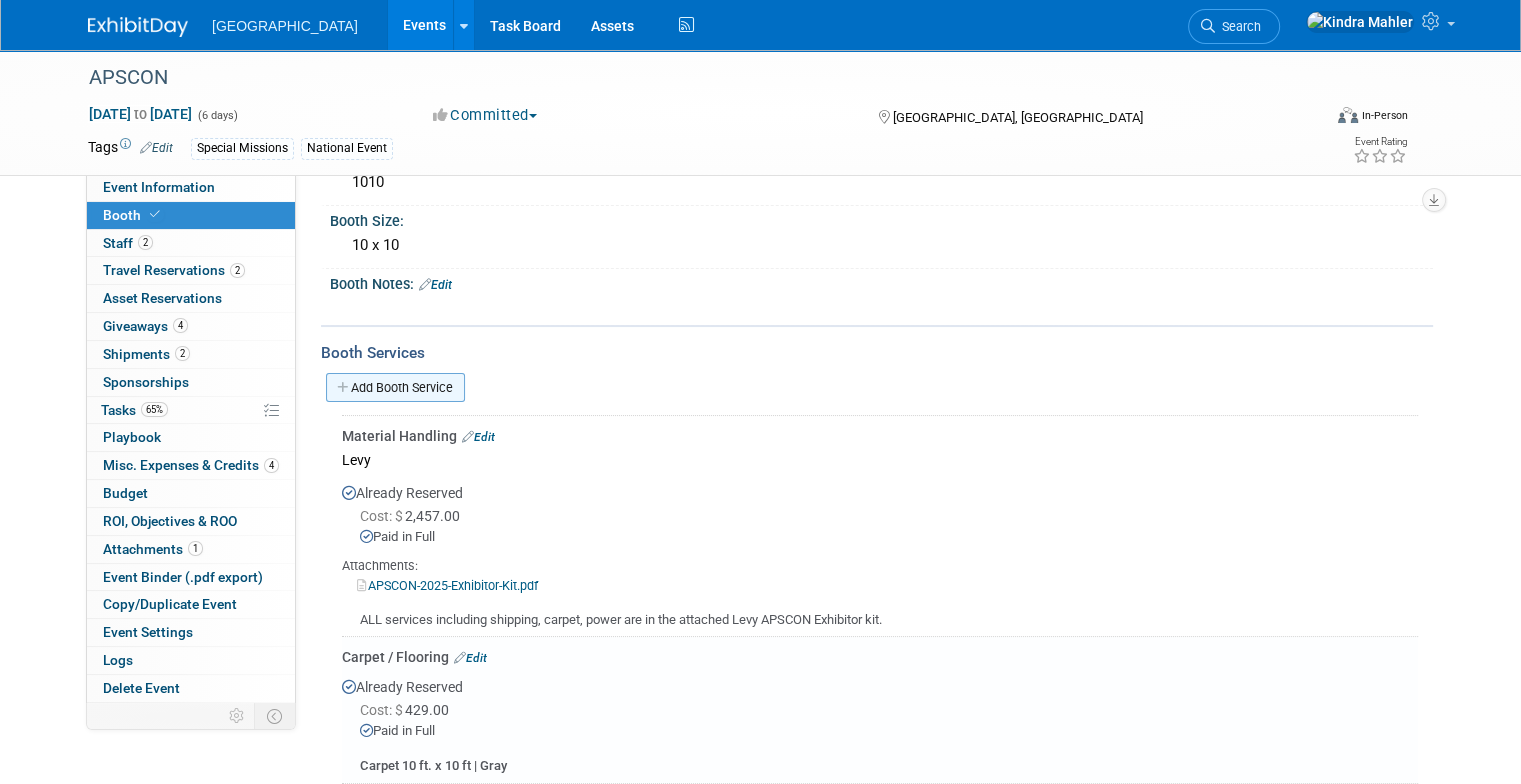 click on "Add Booth Service" at bounding box center (395, 387) 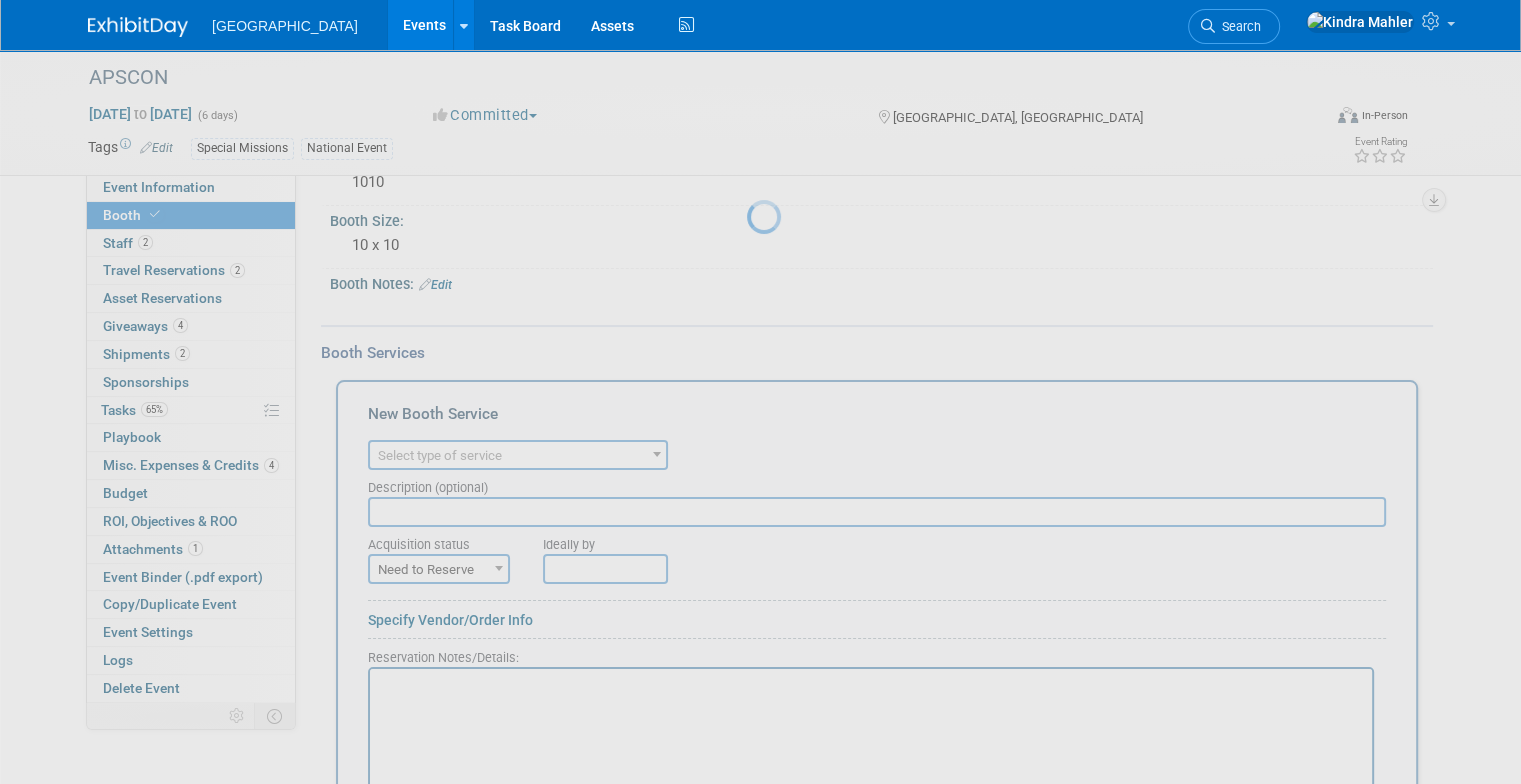 scroll, scrollTop: 0, scrollLeft: 0, axis: both 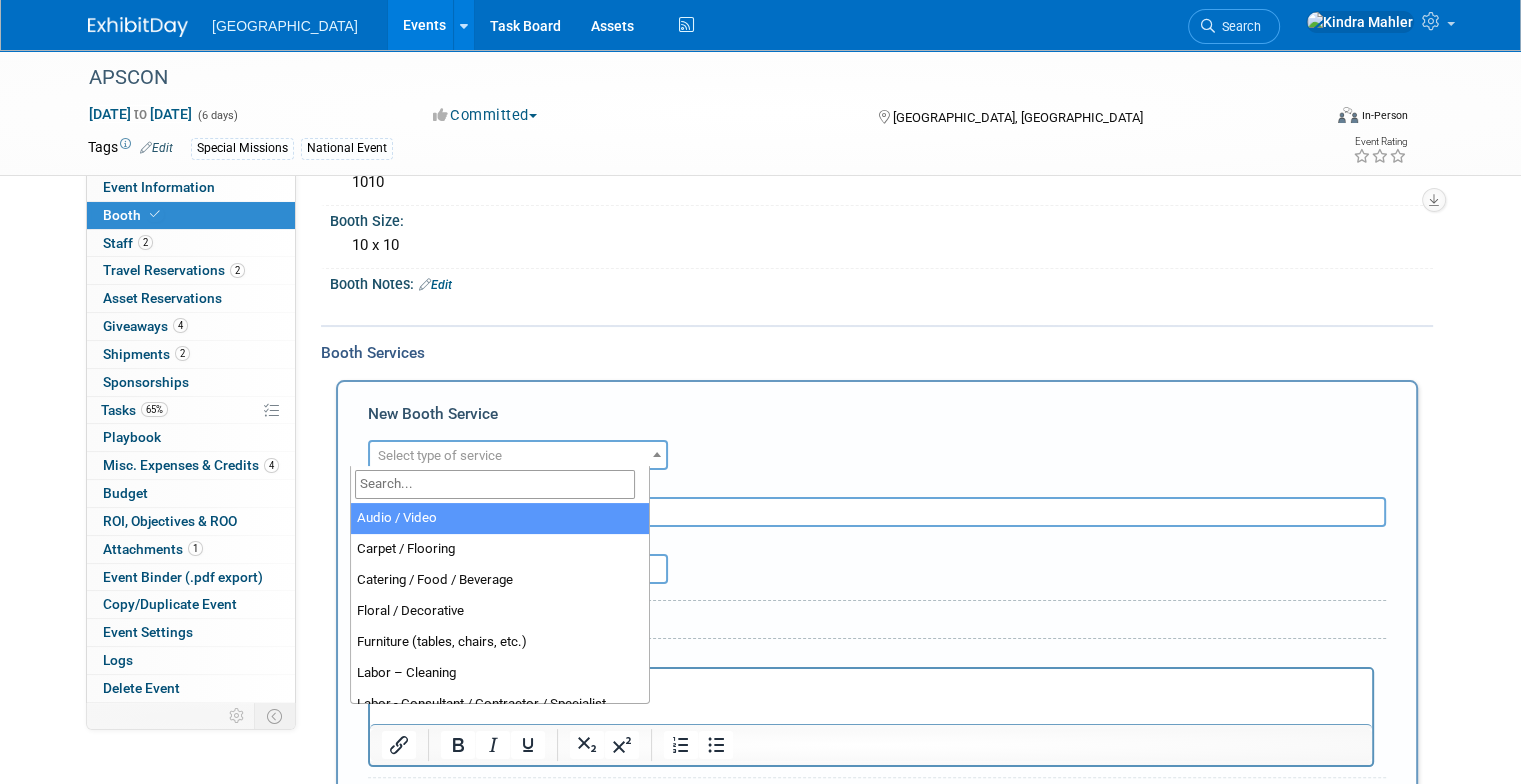 click on "Select type of service" at bounding box center (518, 456) 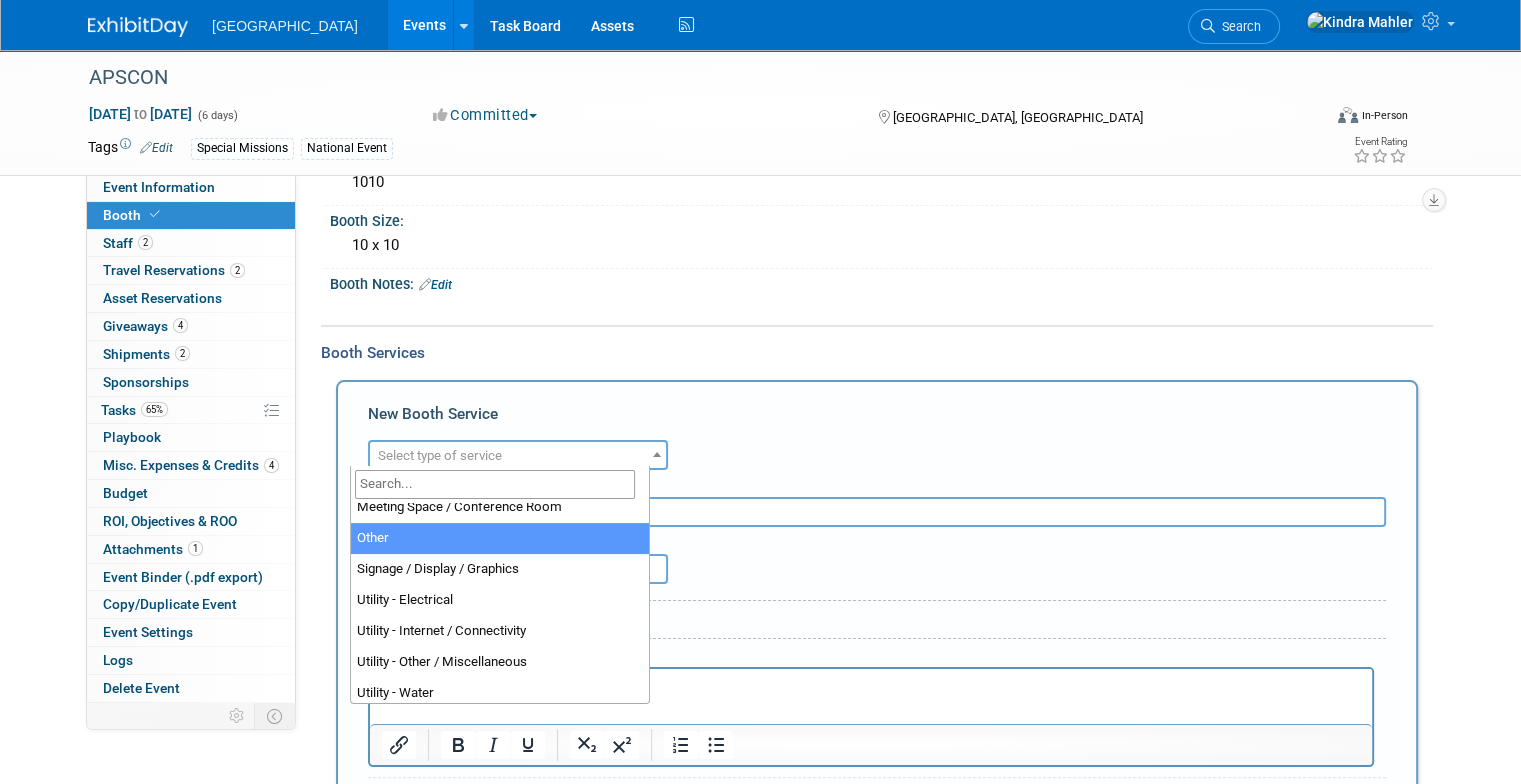 scroll, scrollTop: 512, scrollLeft: 0, axis: vertical 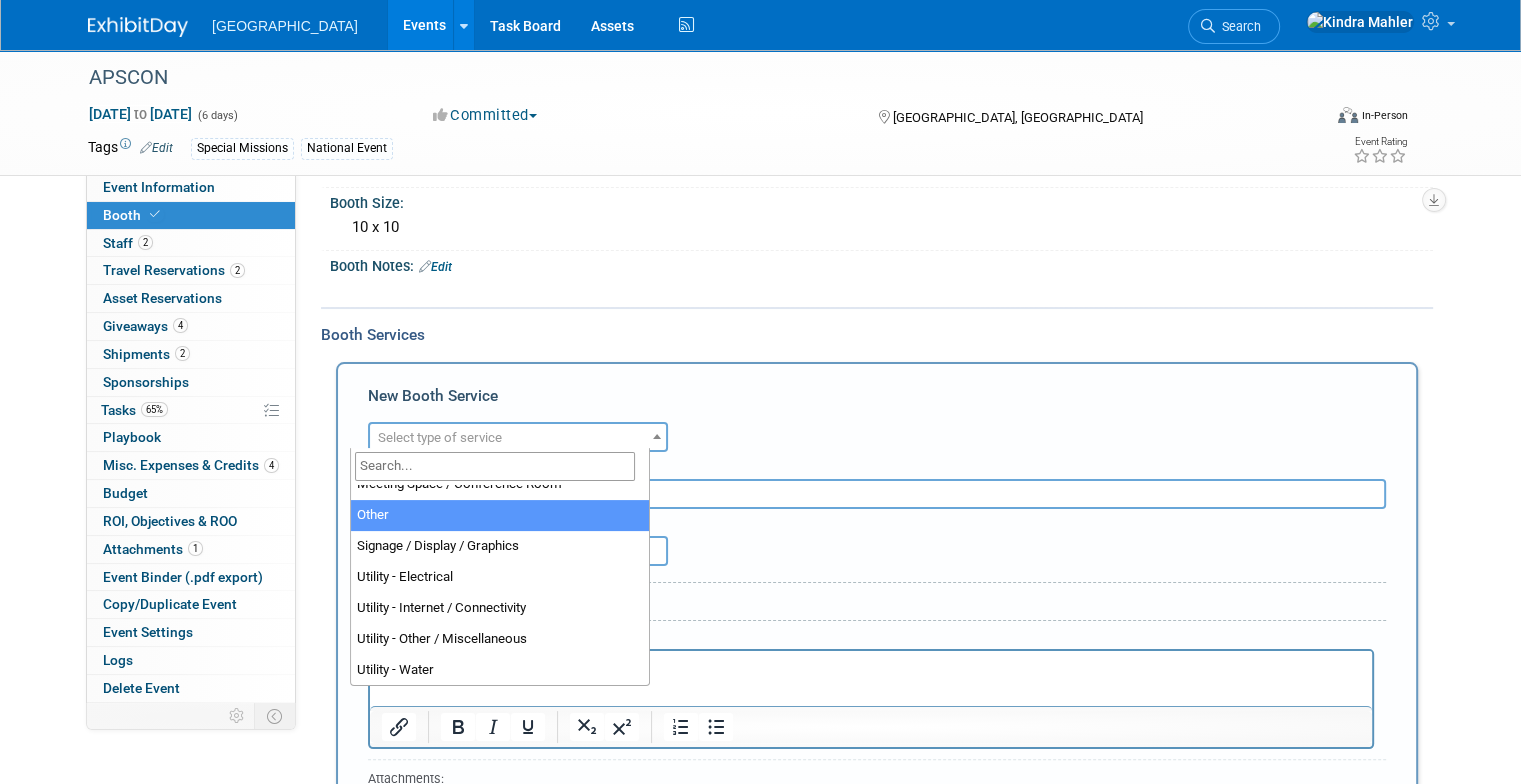 select on "1" 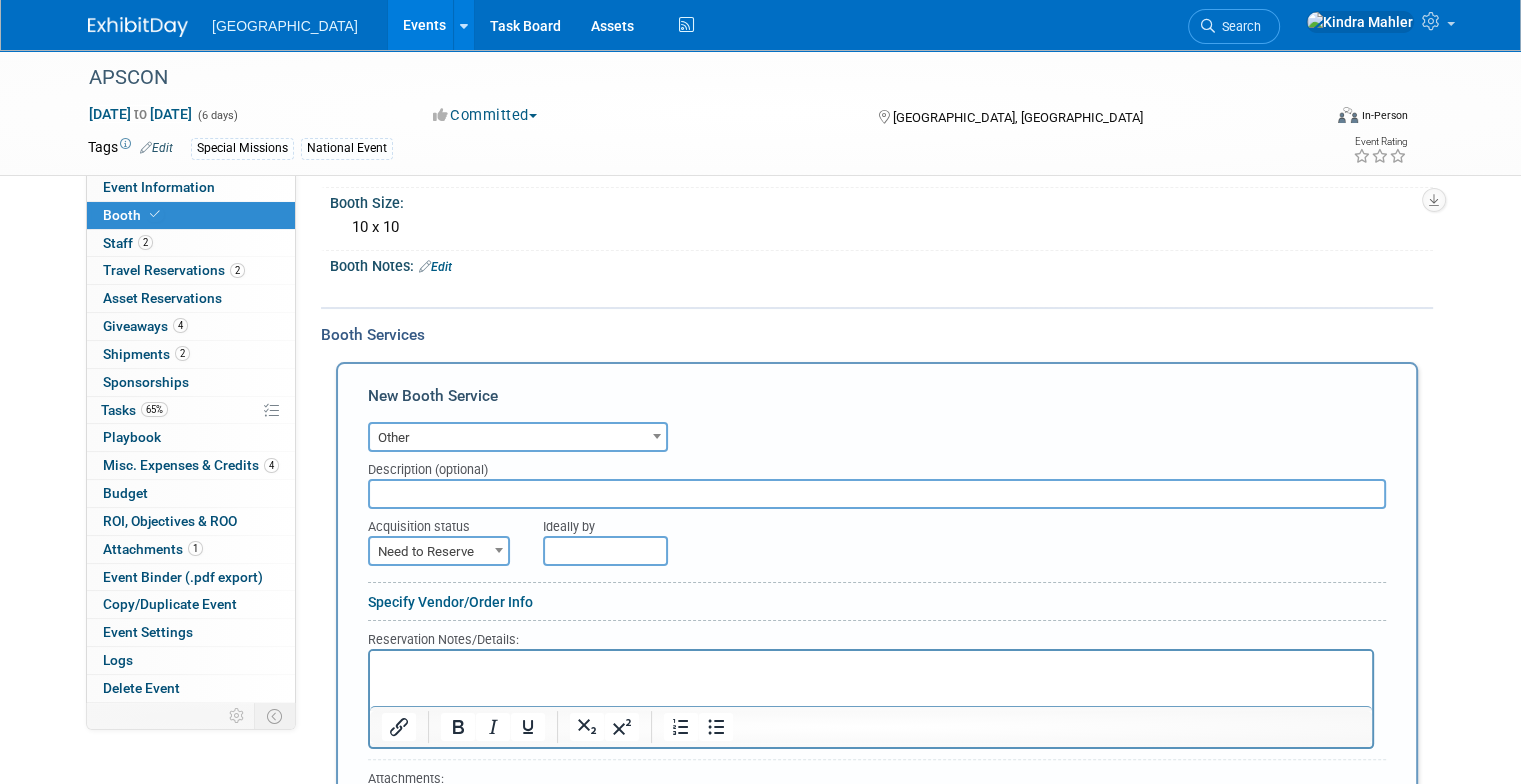 click at bounding box center (877, 494) 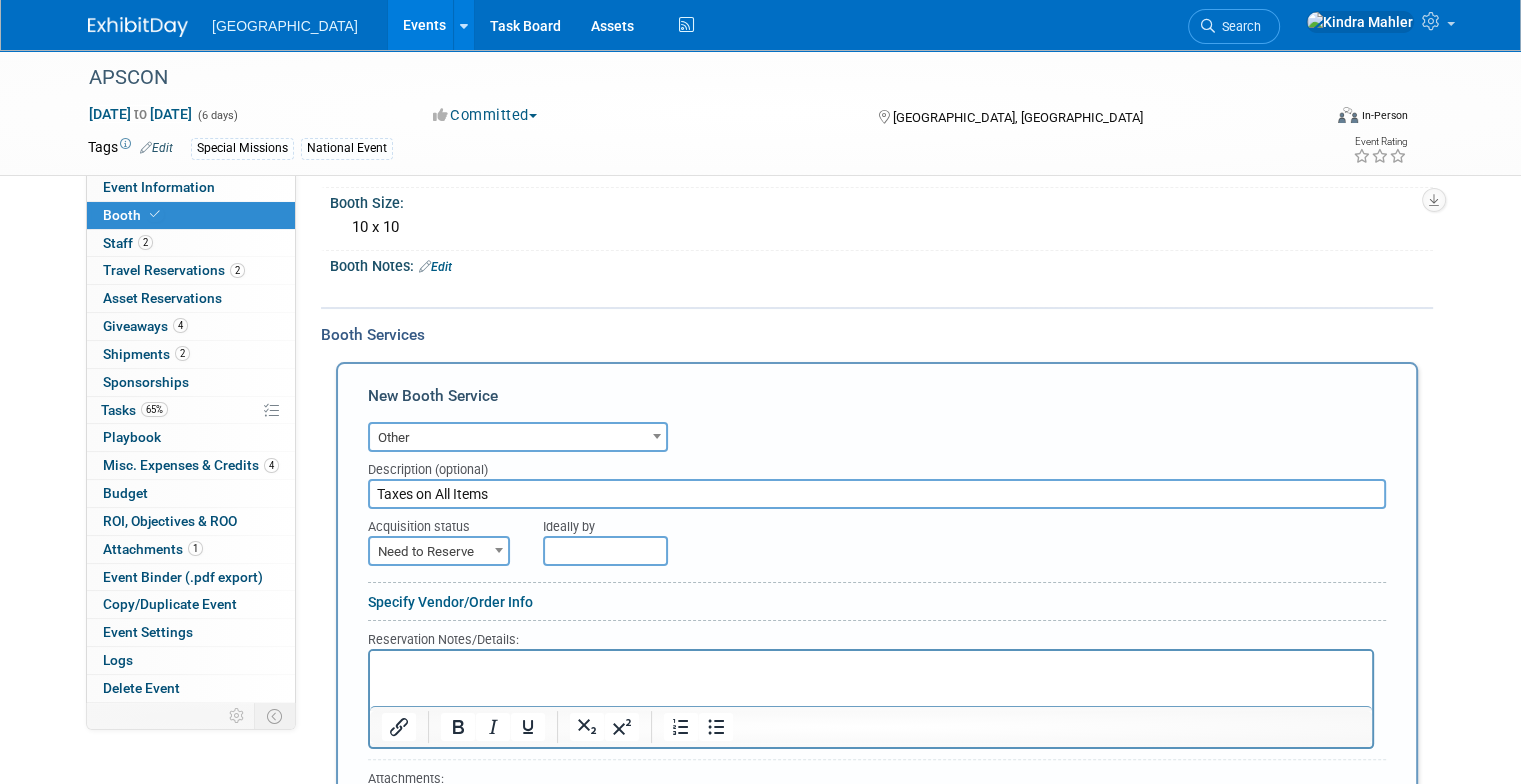 type on "Taxes on All Items" 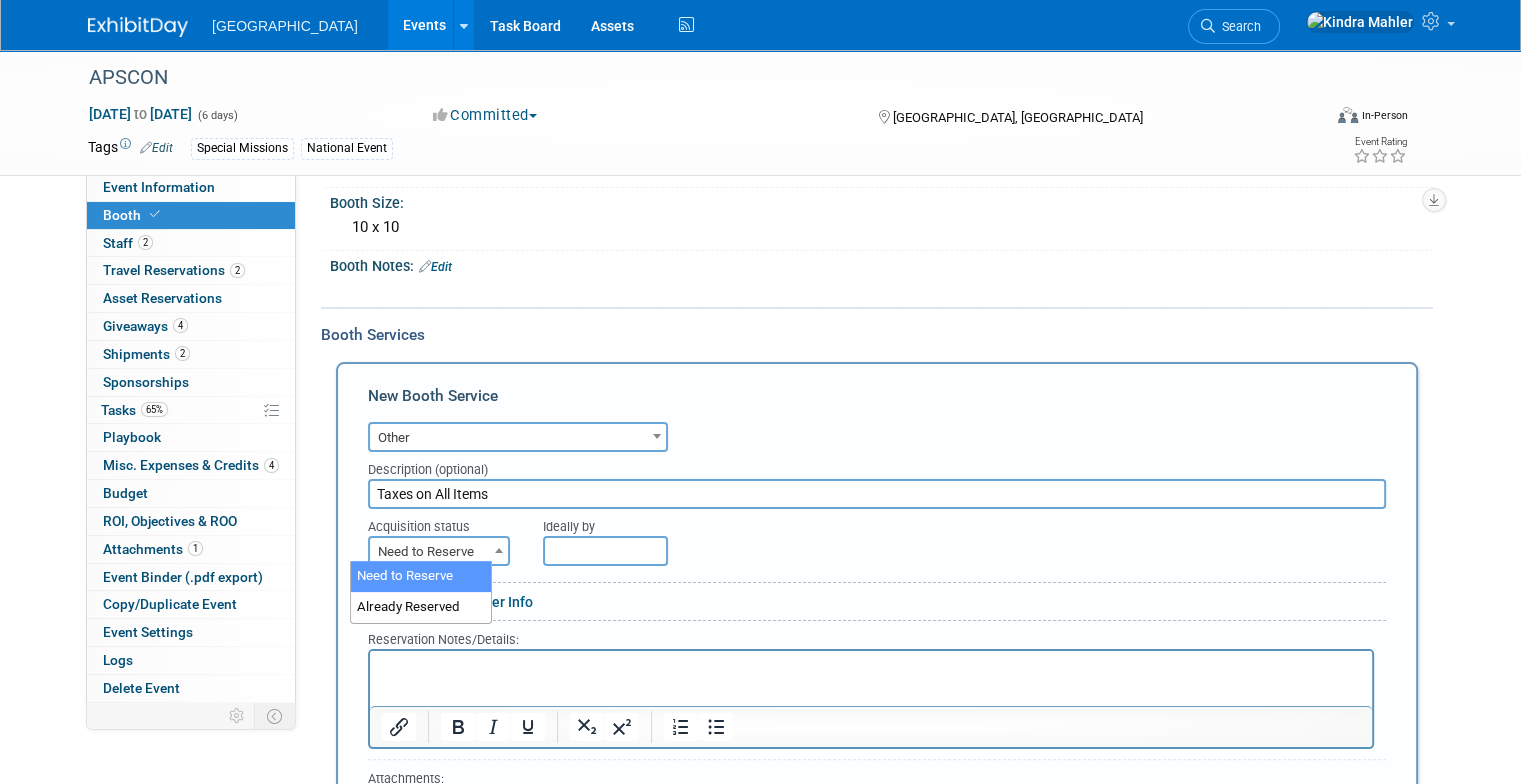 click on "Need to Reserve" at bounding box center (439, 552) 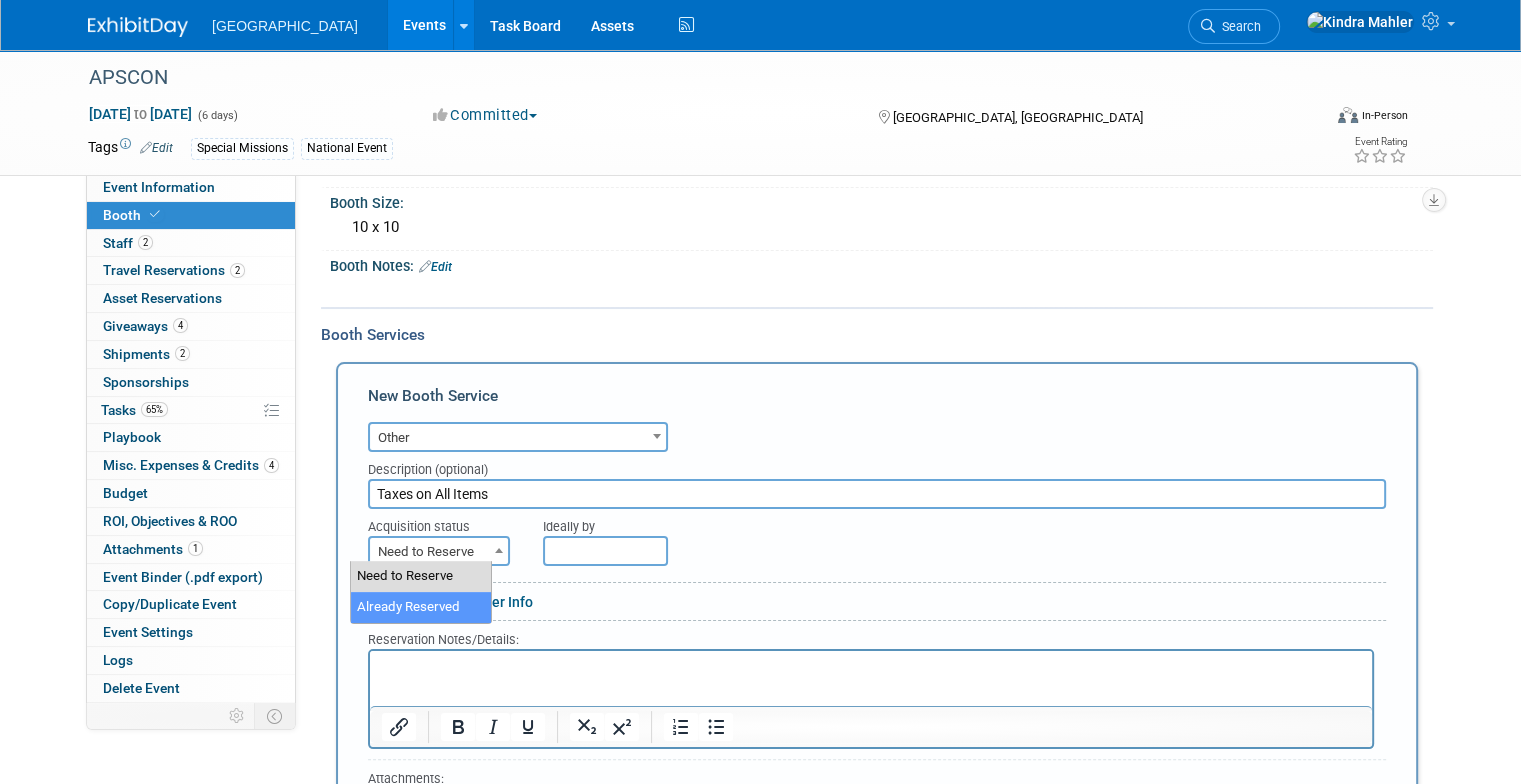 select on "2" 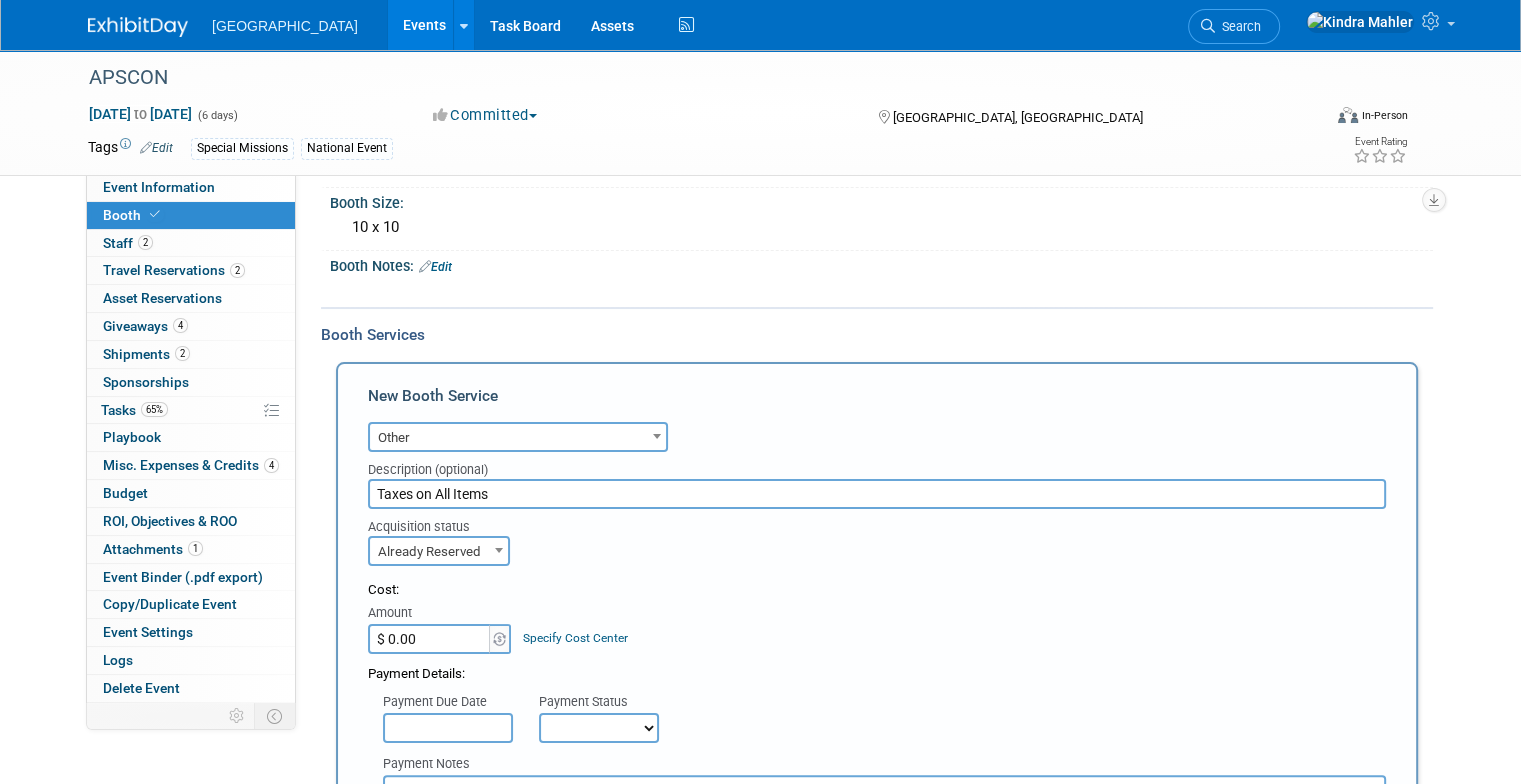 scroll, scrollTop: 286, scrollLeft: 0, axis: vertical 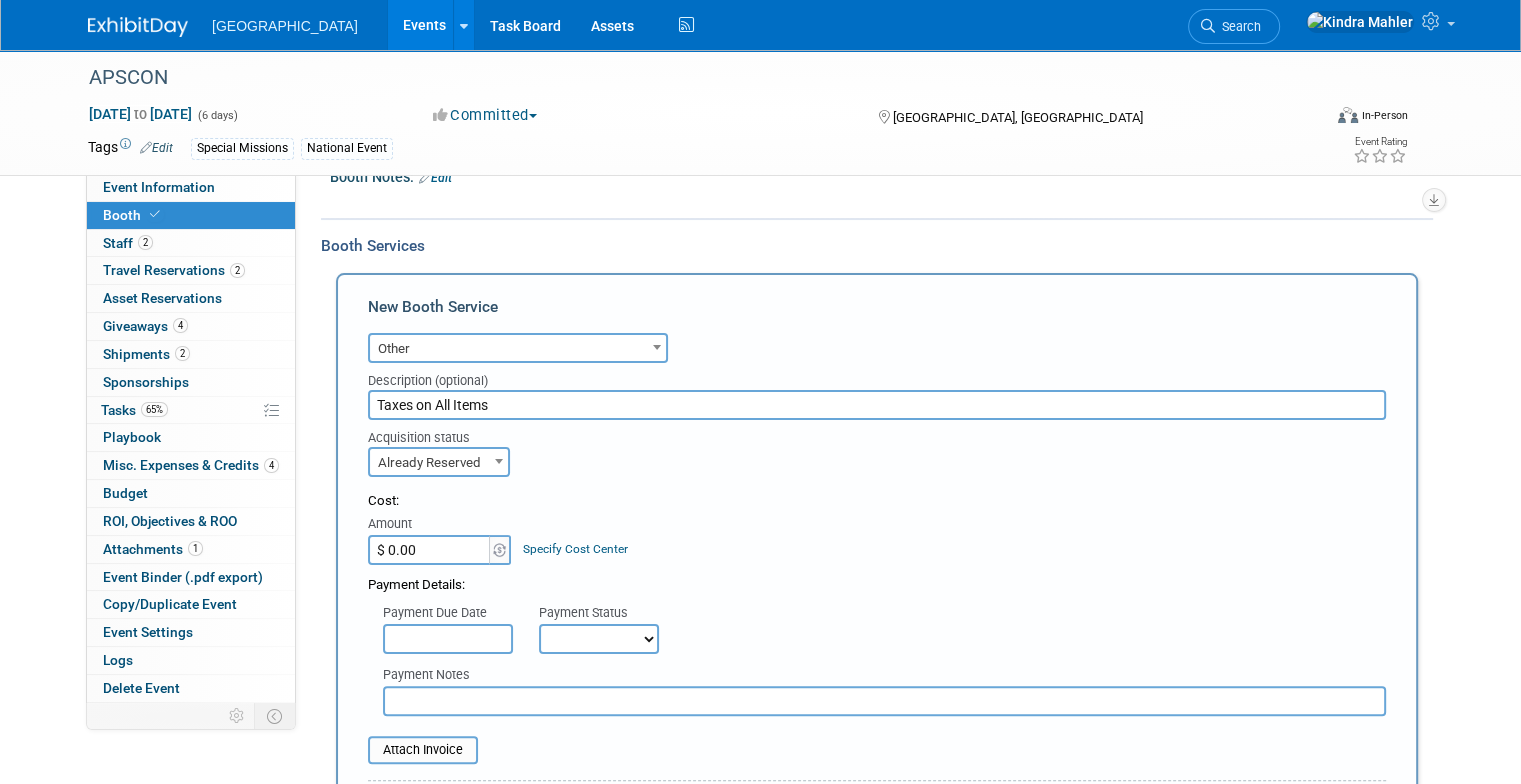 click on "$ 0.00" at bounding box center [430, 550] 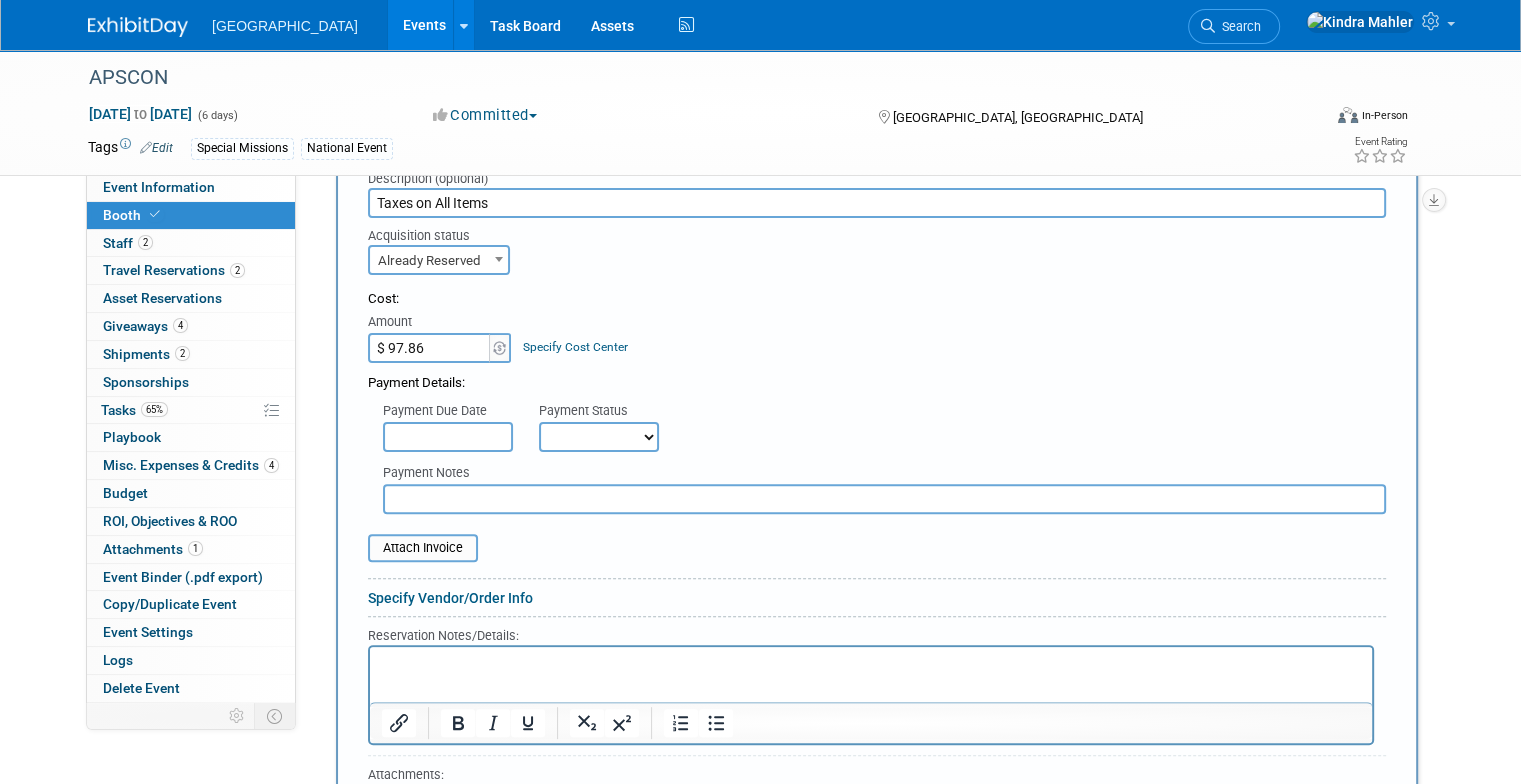 scroll, scrollTop: 491, scrollLeft: 0, axis: vertical 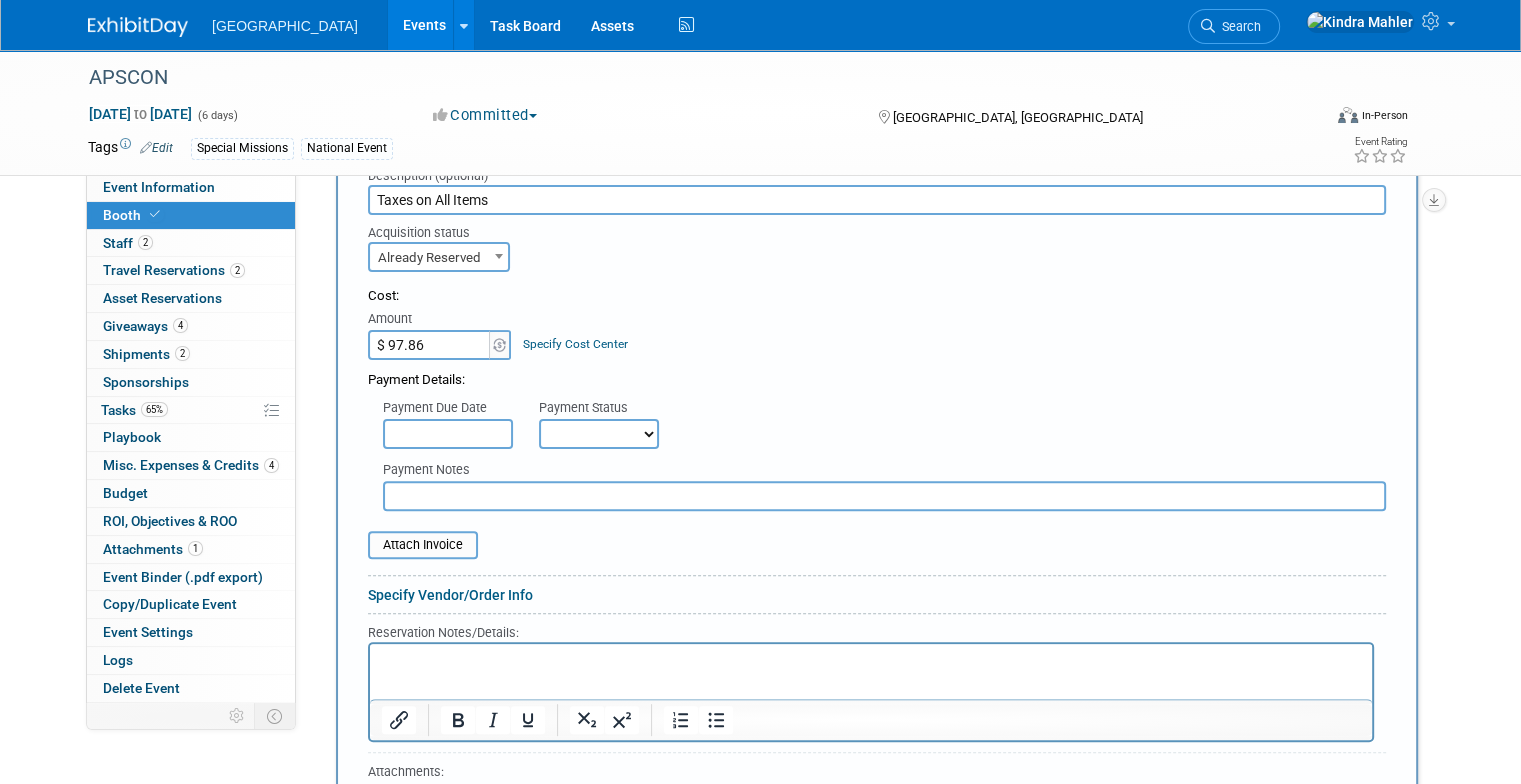 click on "Not Paid Yet
Partially Paid
Paid in Full" at bounding box center (599, 434) 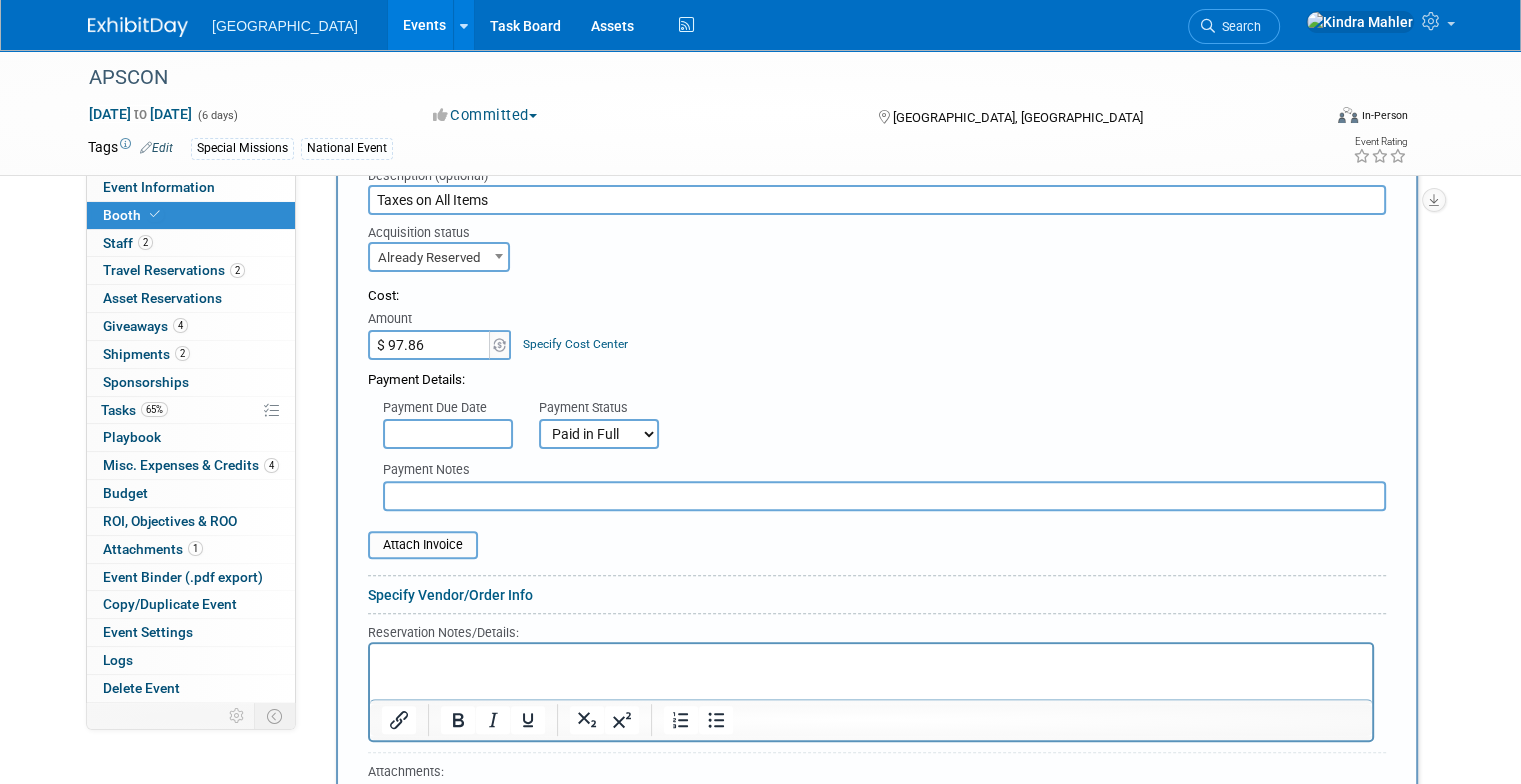 click on "Not Paid Yet
Partially Paid
Paid in Full" at bounding box center (599, 434) 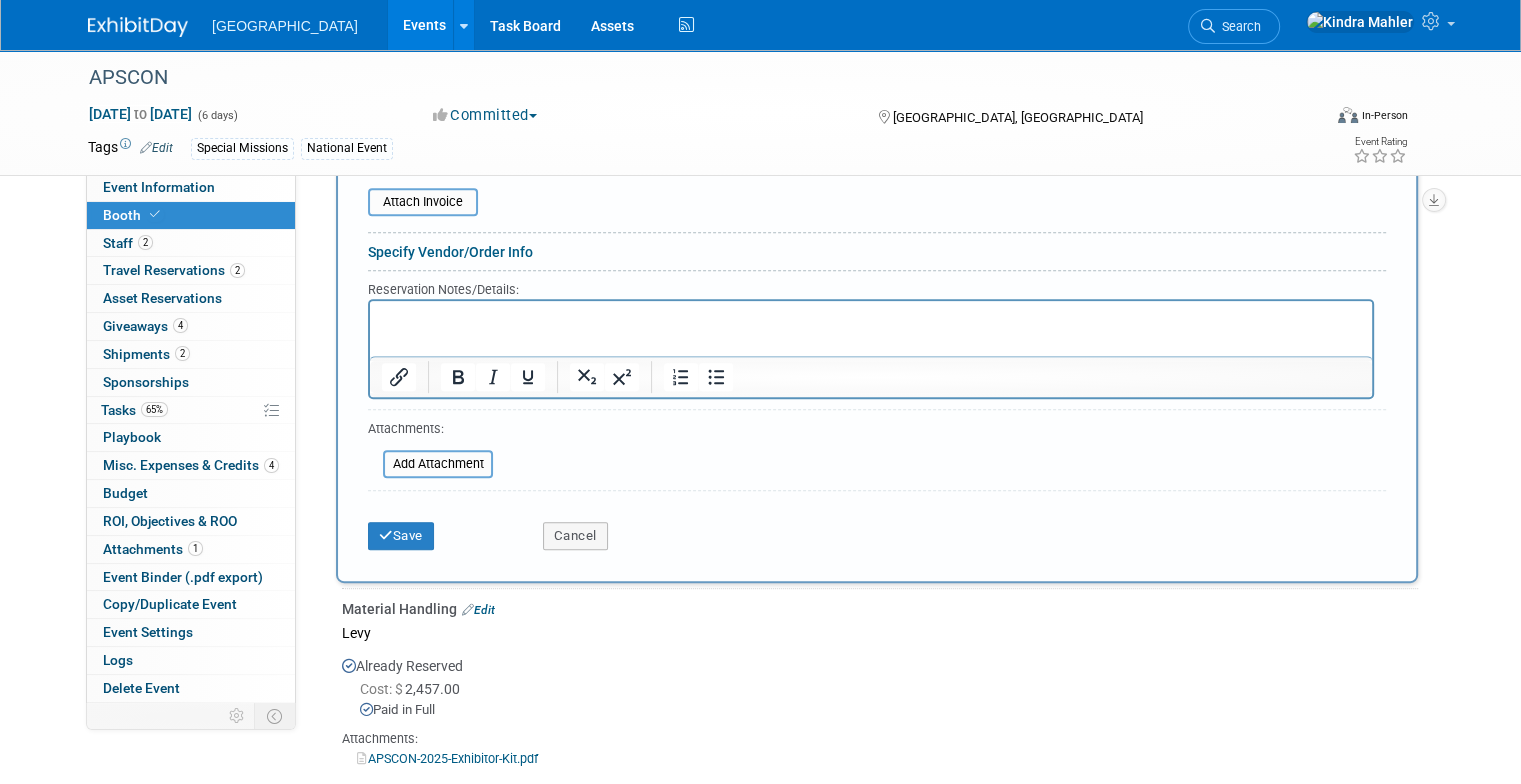 scroll, scrollTop: 835, scrollLeft: 0, axis: vertical 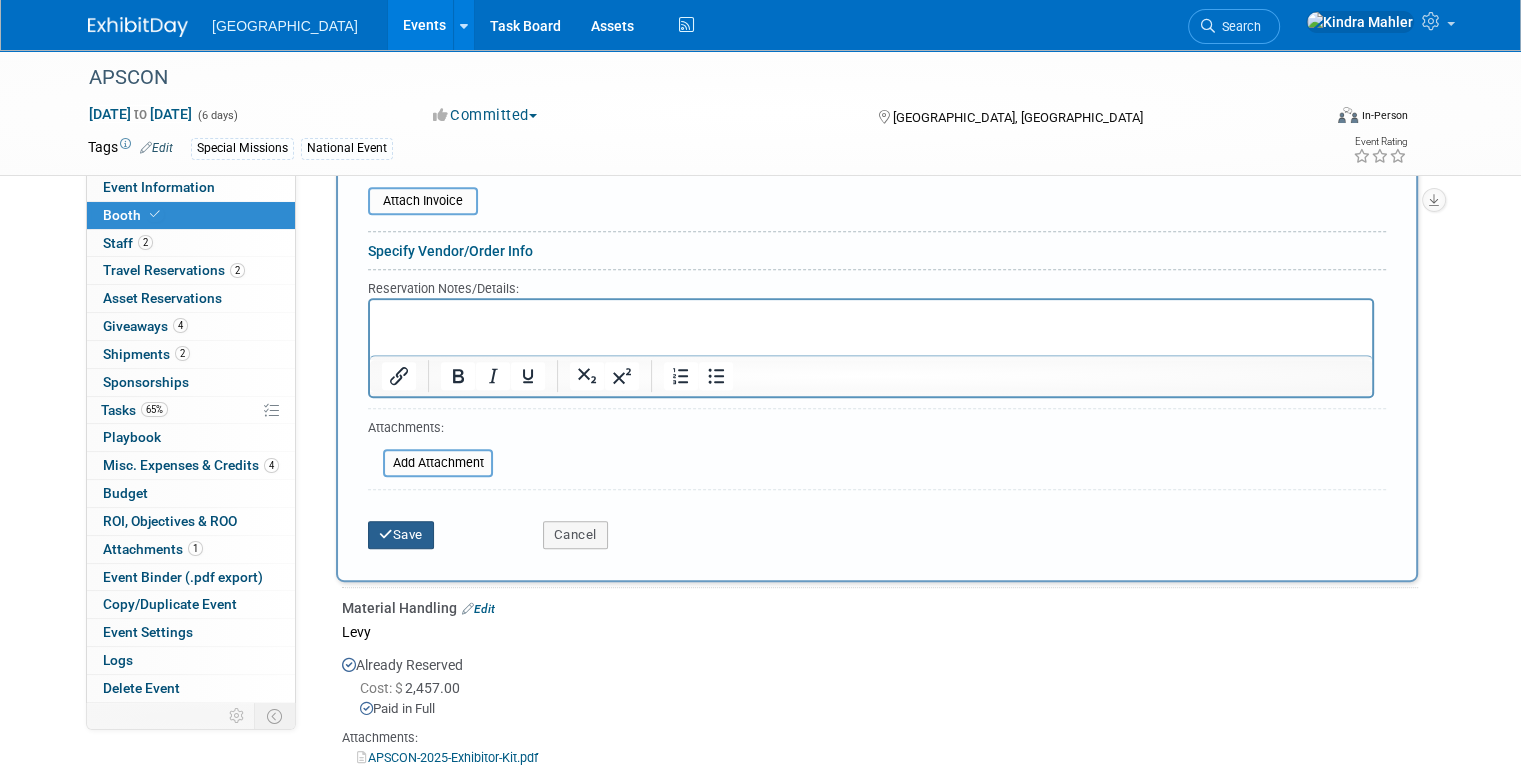 click on "Save" at bounding box center [401, 535] 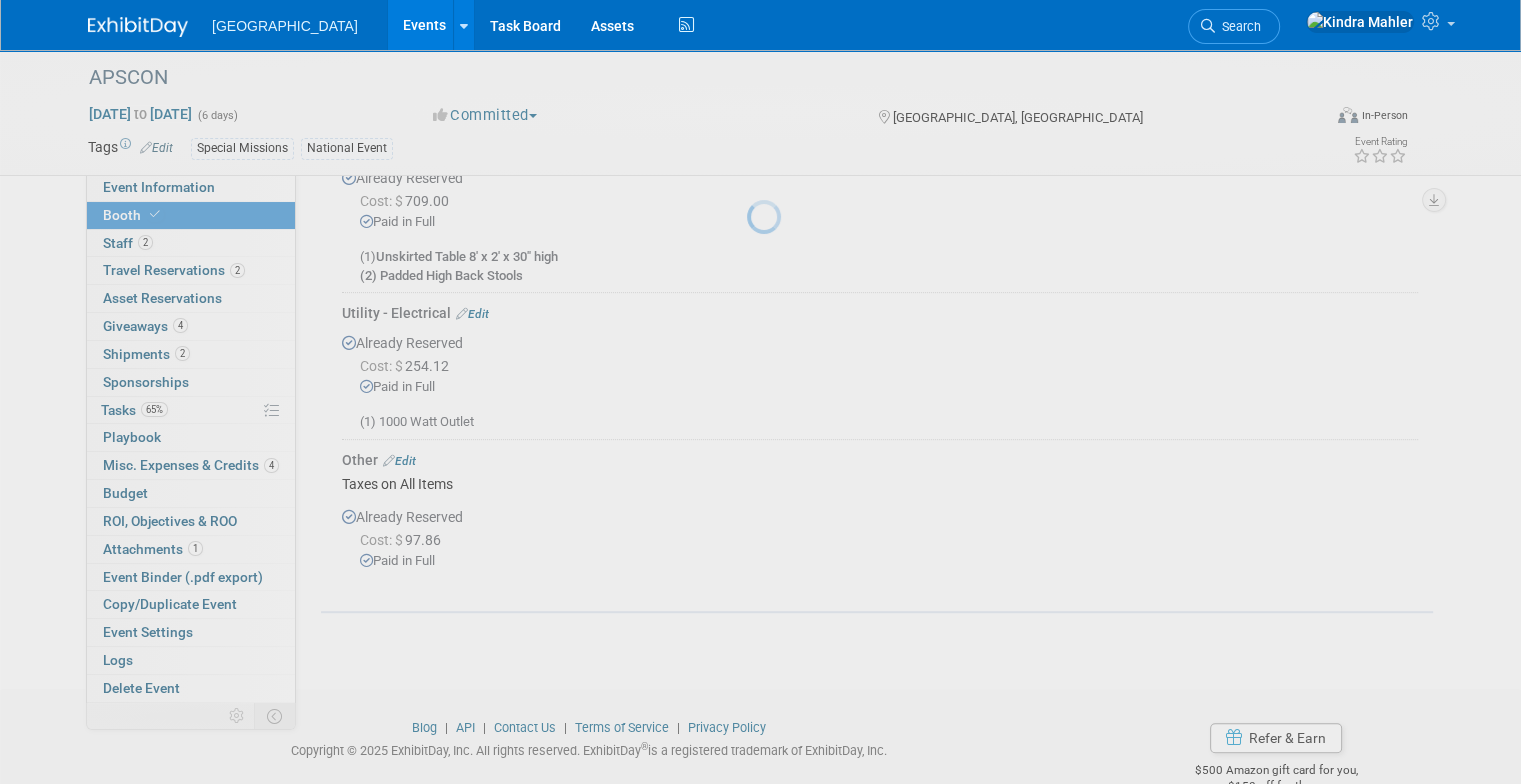scroll, scrollTop: 876, scrollLeft: 0, axis: vertical 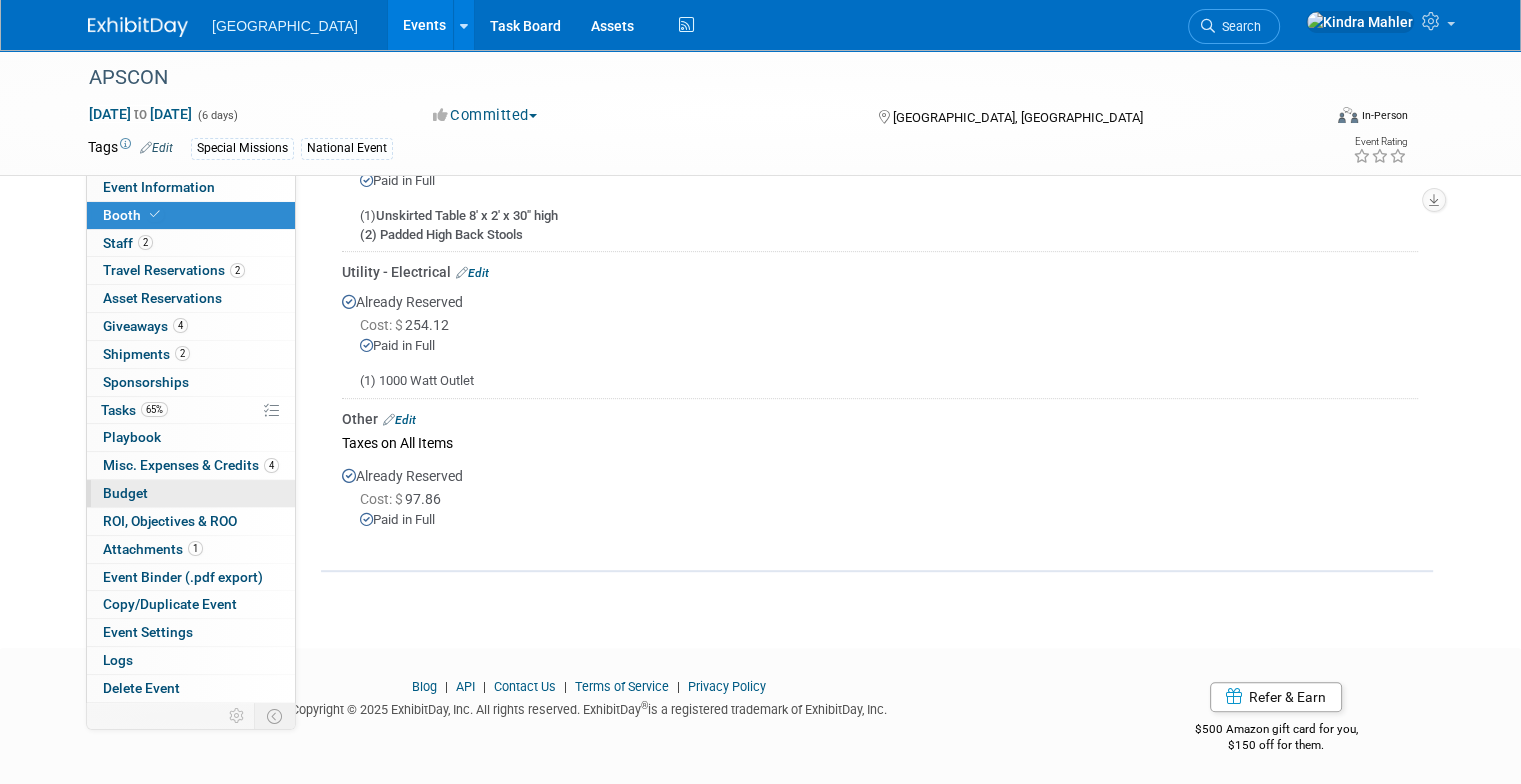click on "Budget" at bounding box center (191, 493) 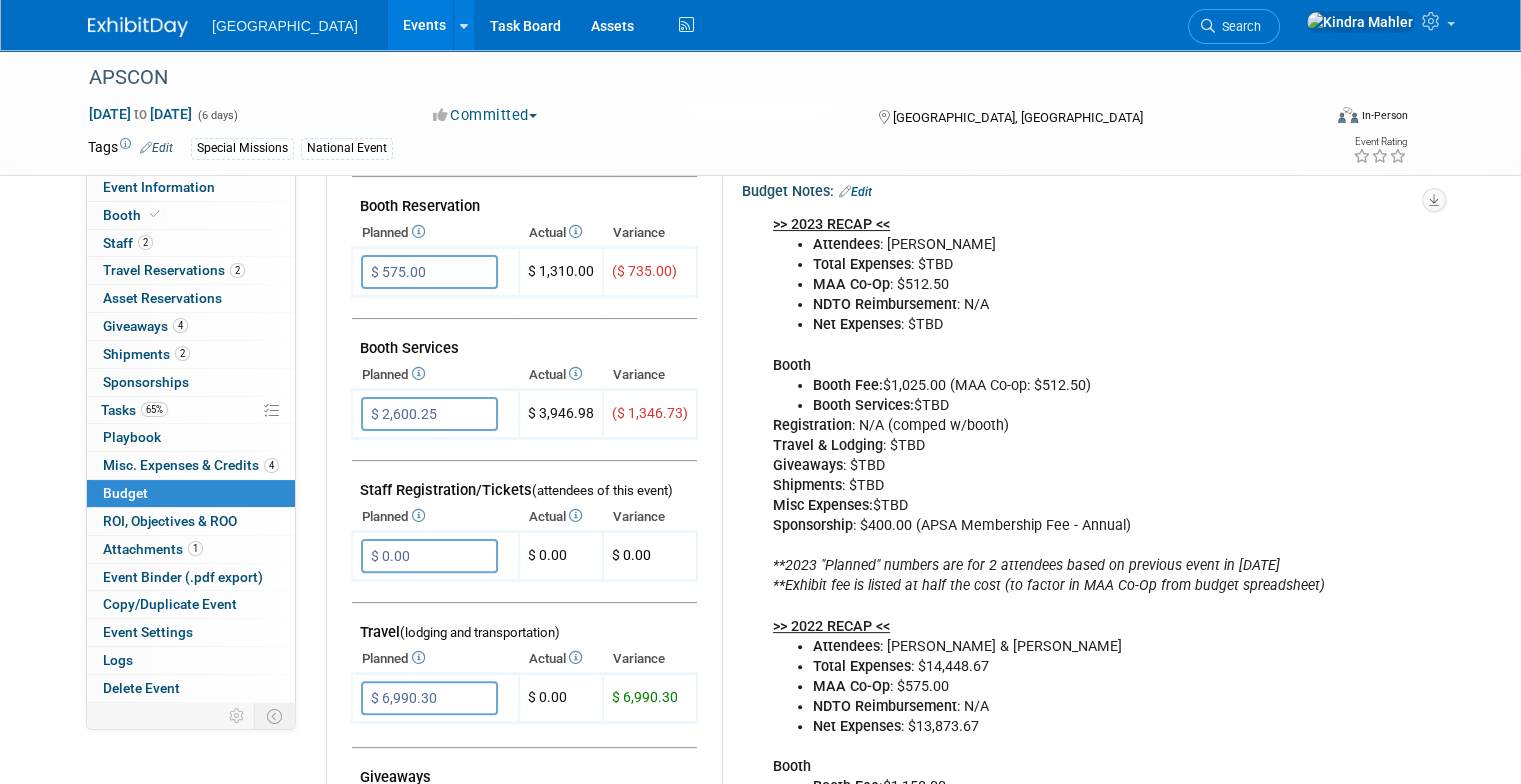 scroll, scrollTop: 388, scrollLeft: 0, axis: vertical 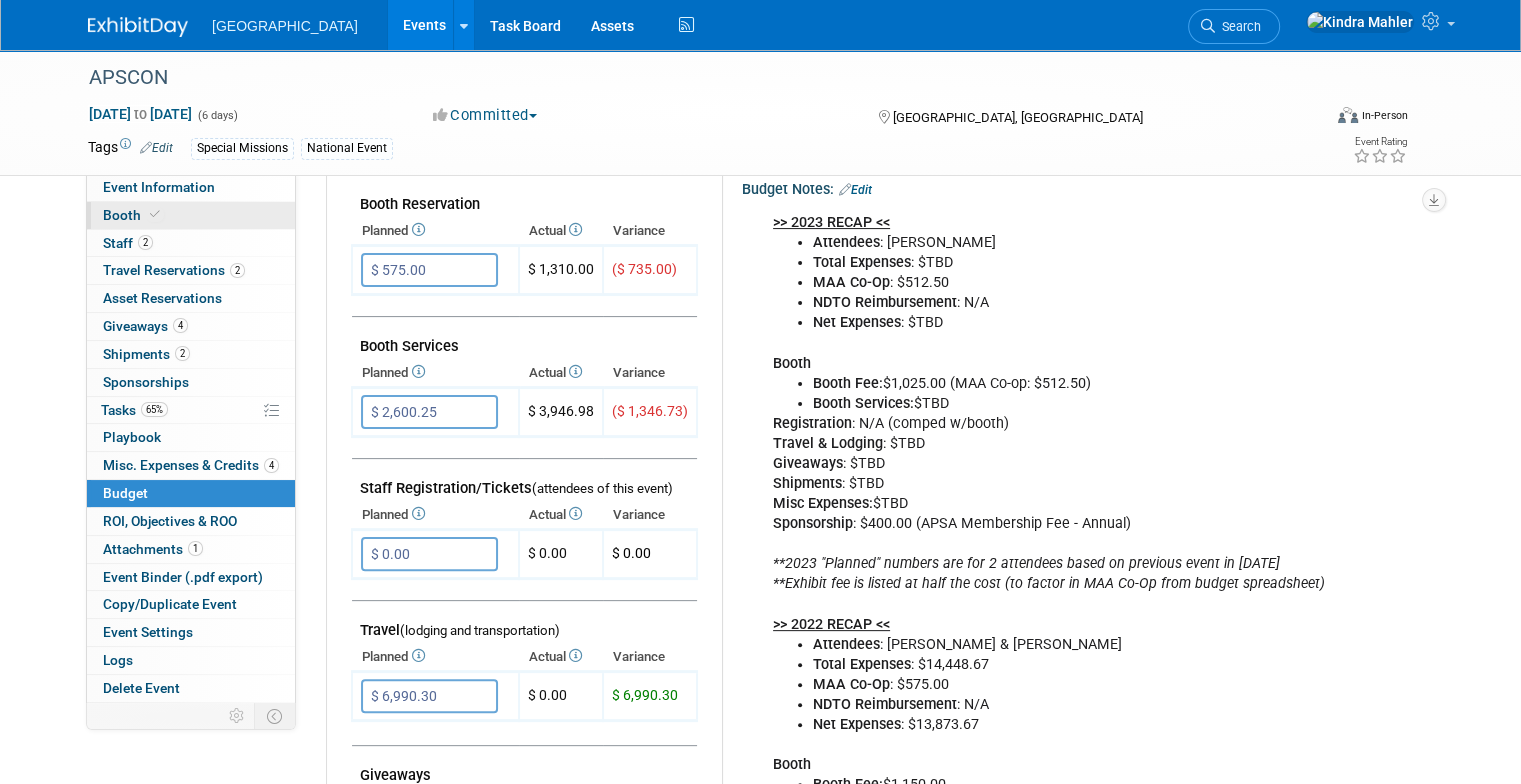 click on "Booth" at bounding box center [191, 215] 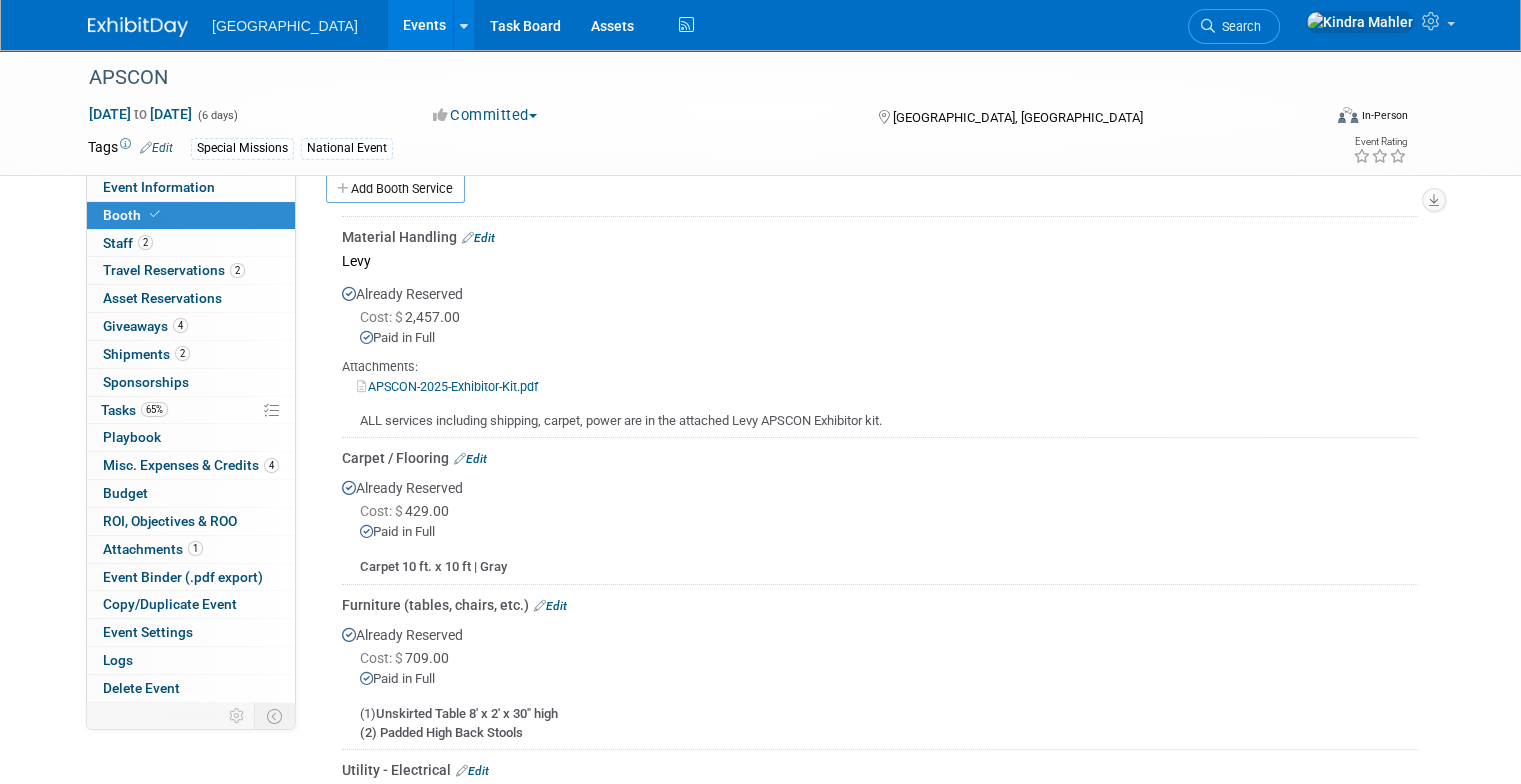 scroll, scrollTop: 376, scrollLeft: 0, axis: vertical 